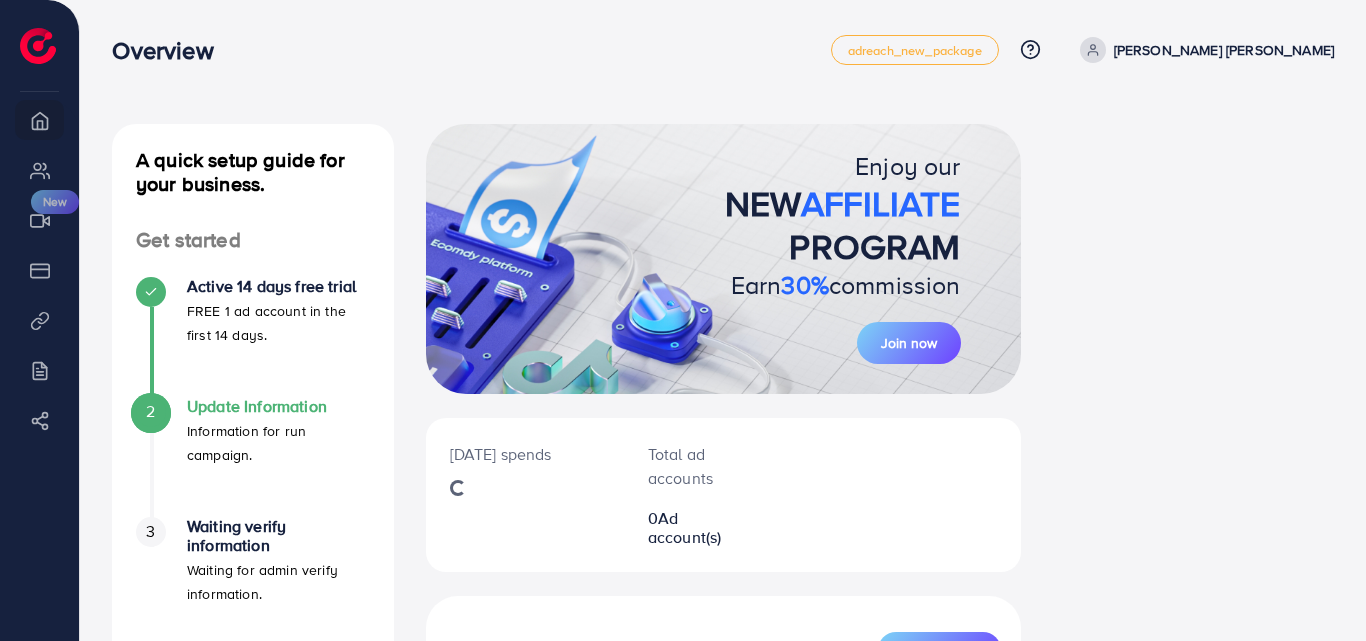 scroll, scrollTop: 0, scrollLeft: 0, axis: both 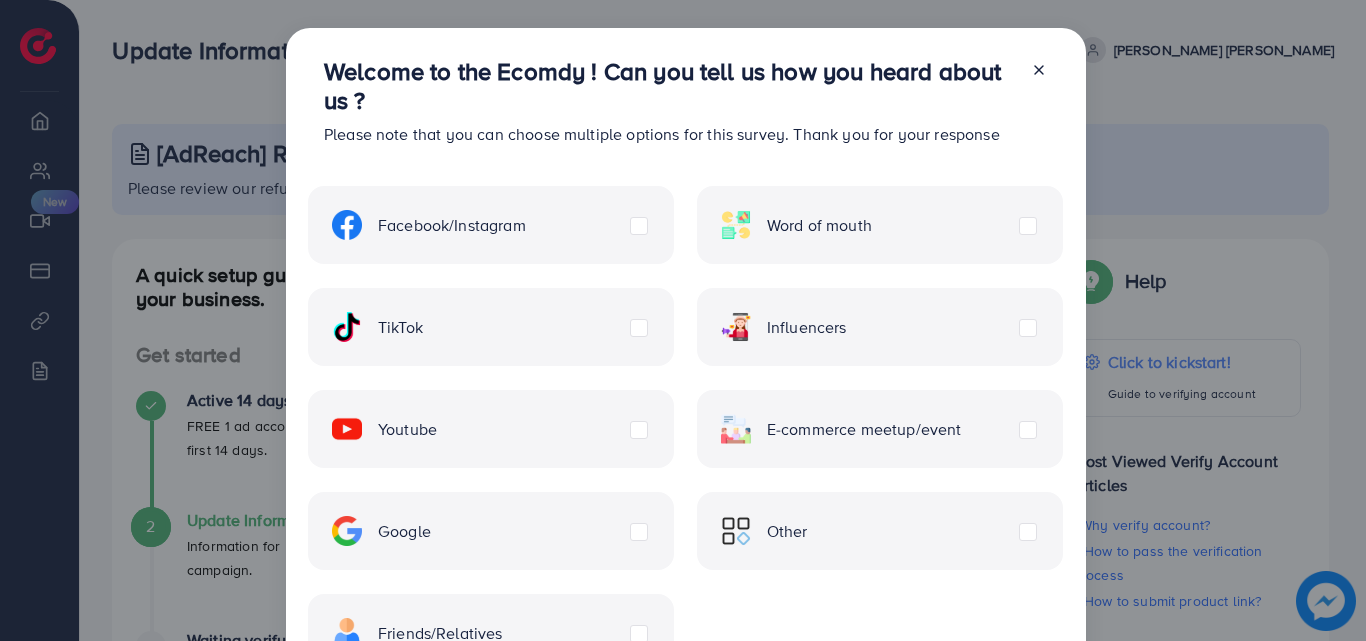 click on "TikTok" at bounding box center (377, 327) 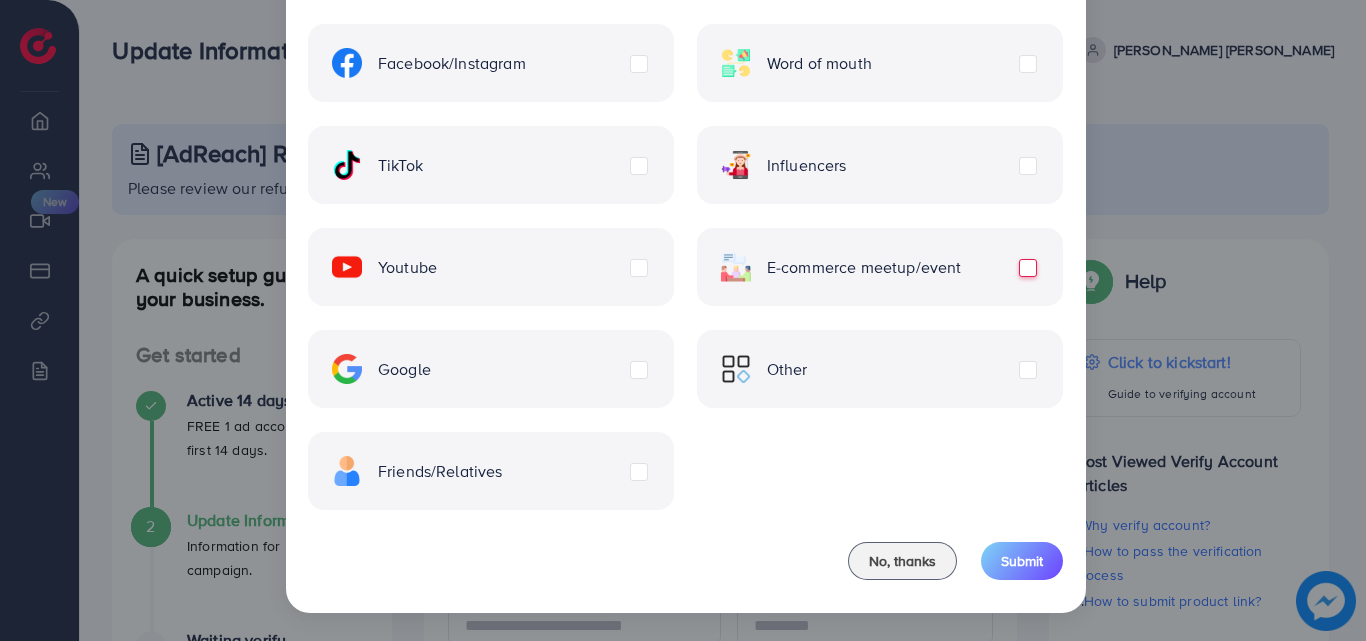 scroll, scrollTop: 62, scrollLeft: 0, axis: vertical 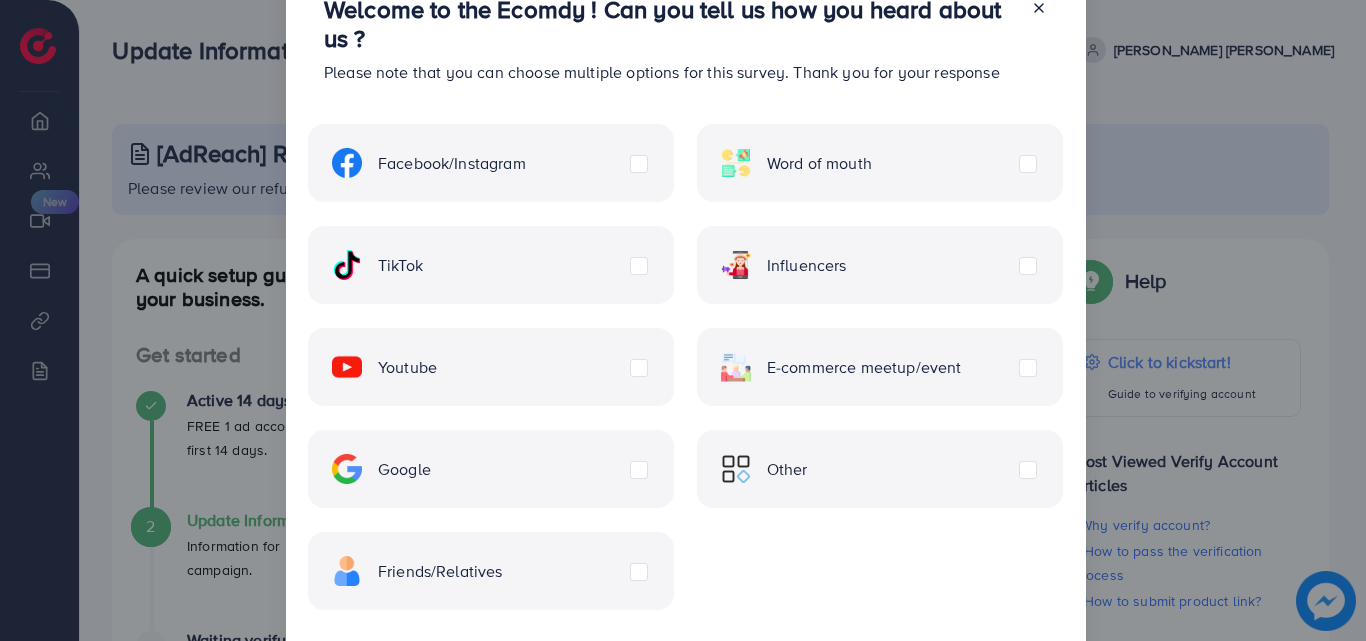 click on "Facebook/Instagram" at bounding box center (429, 163) 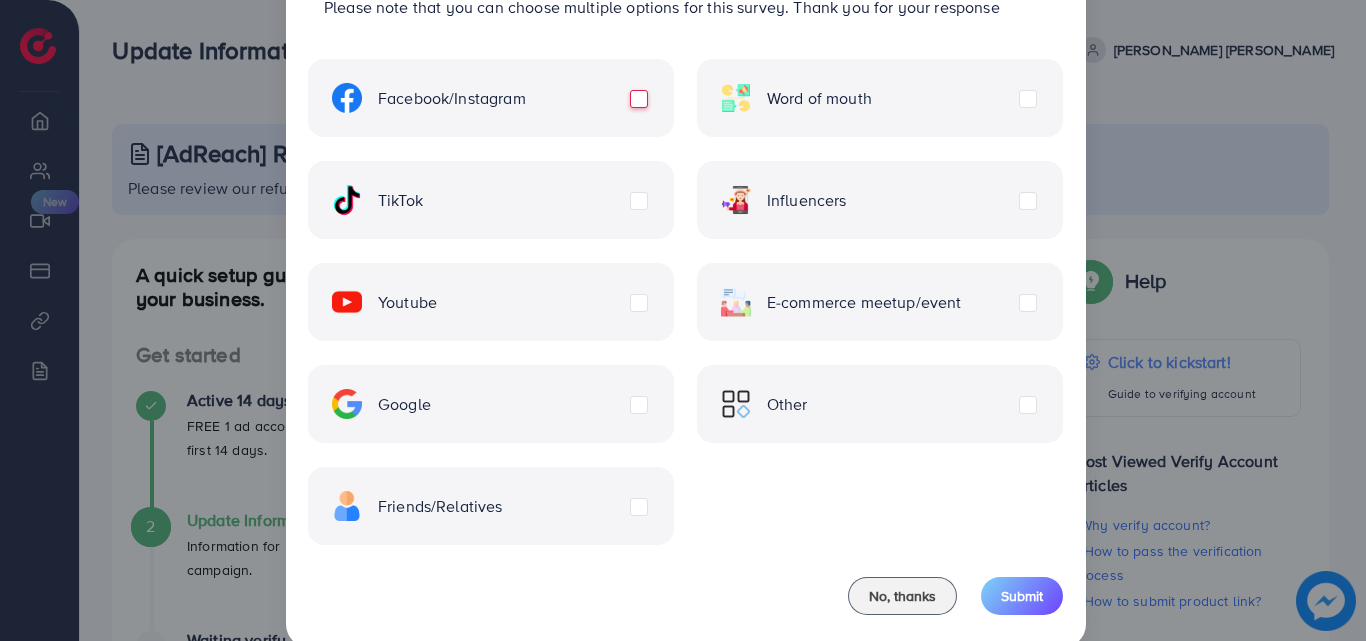 scroll, scrollTop: 162, scrollLeft: 0, axis: vertical 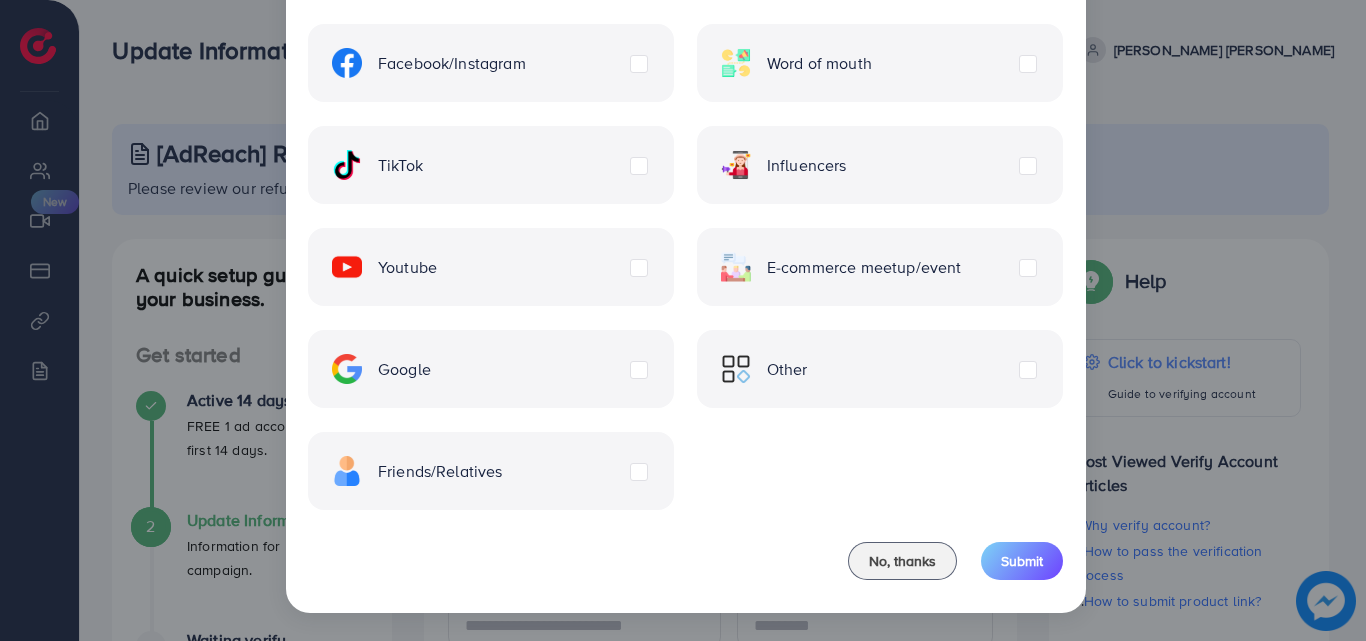 drag, startPoint x: 1026, startPoint y: 173, endPoint x: 998, endPoint y: 179, distance: 28.635643 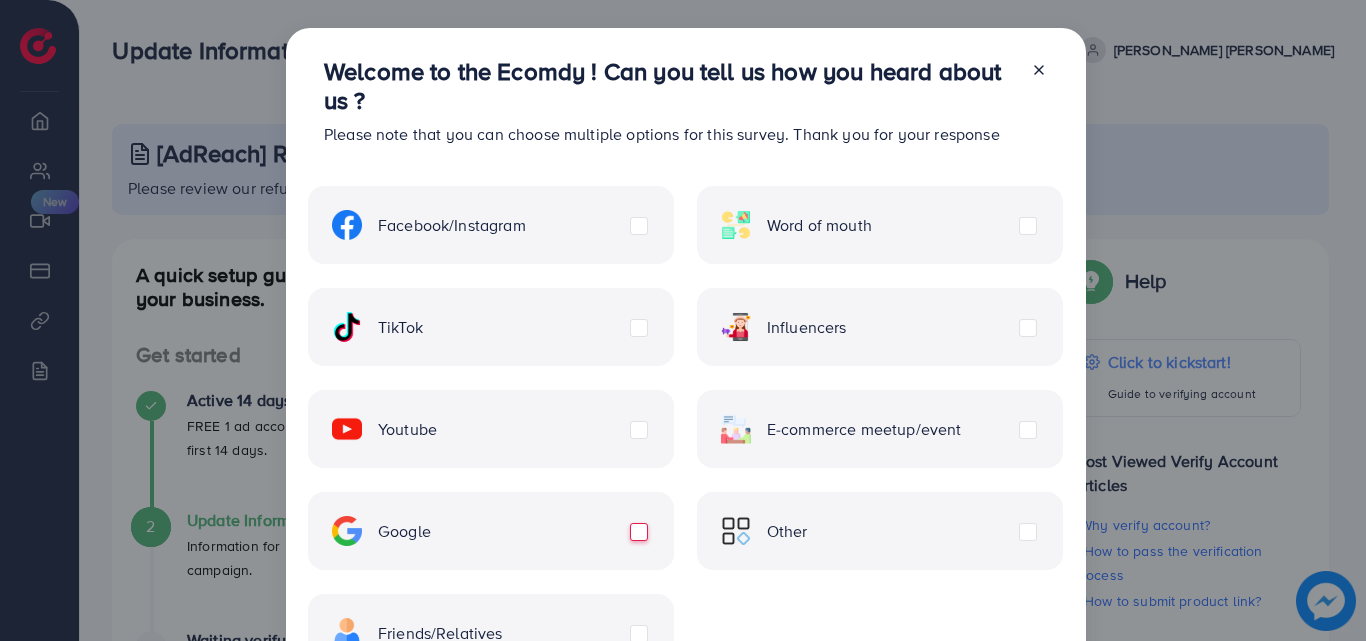scroll, scrollTop: 100, scrollLeft: 0, axis: vertical 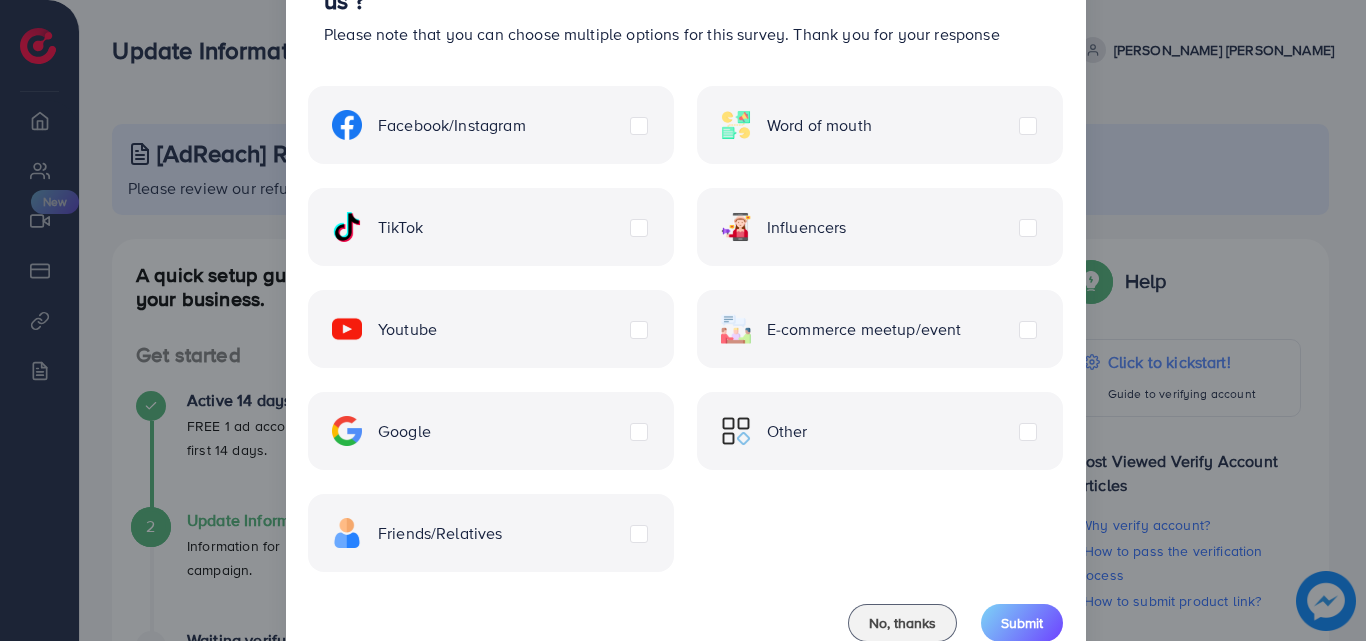 click on "TikTok" at bounding box center (377, 227) 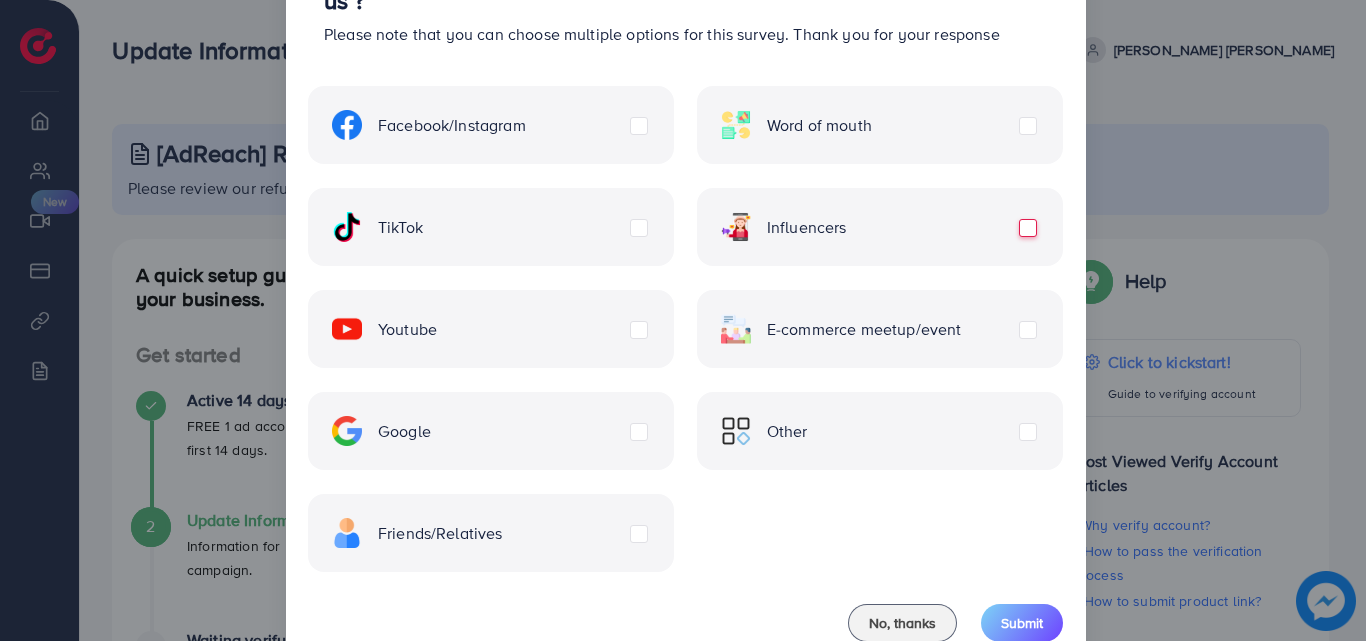 scroll, scrollTop: 162, scrollLeft: 0, axis: vertical 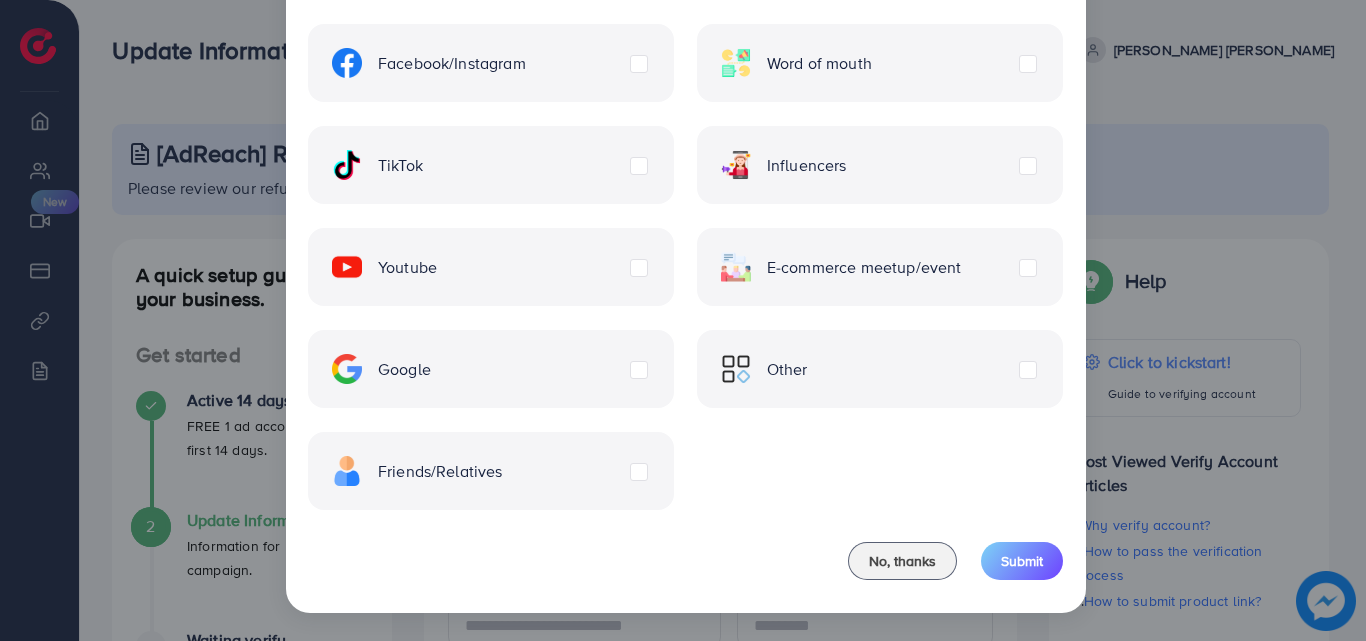click on "Influencers" at bounding box center (784, 165) 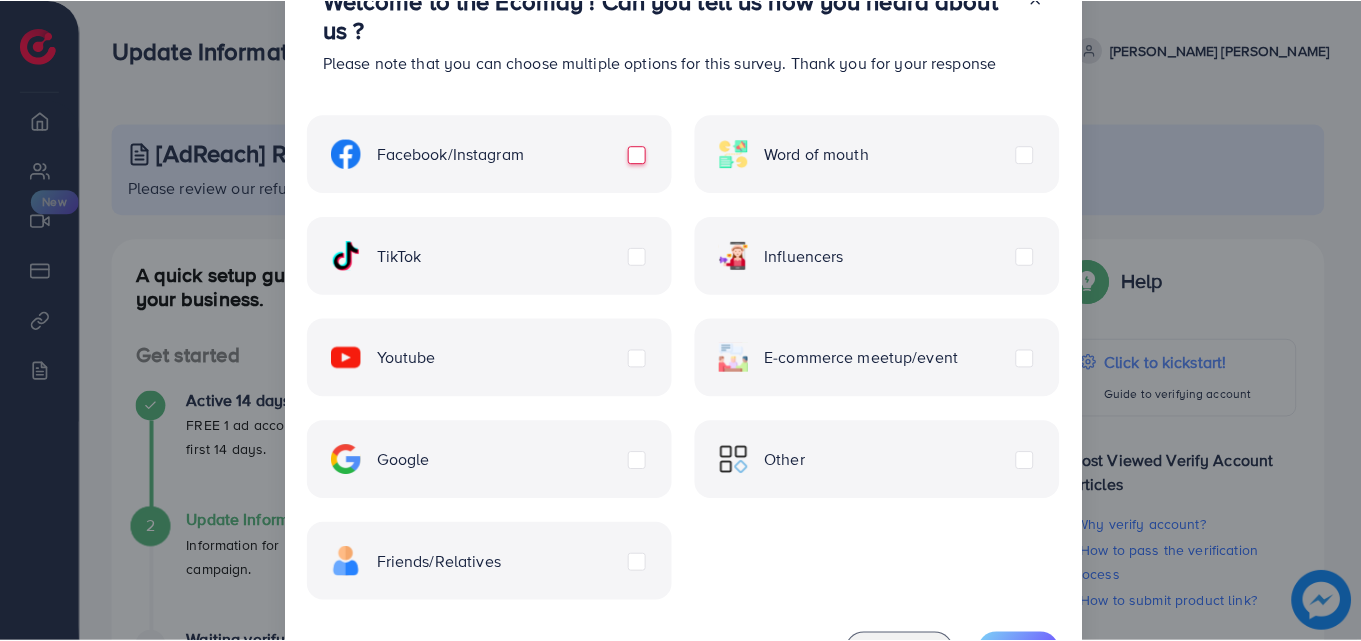 scroll, scrollTop: 162, scrollLeft: 0, axis: vertical 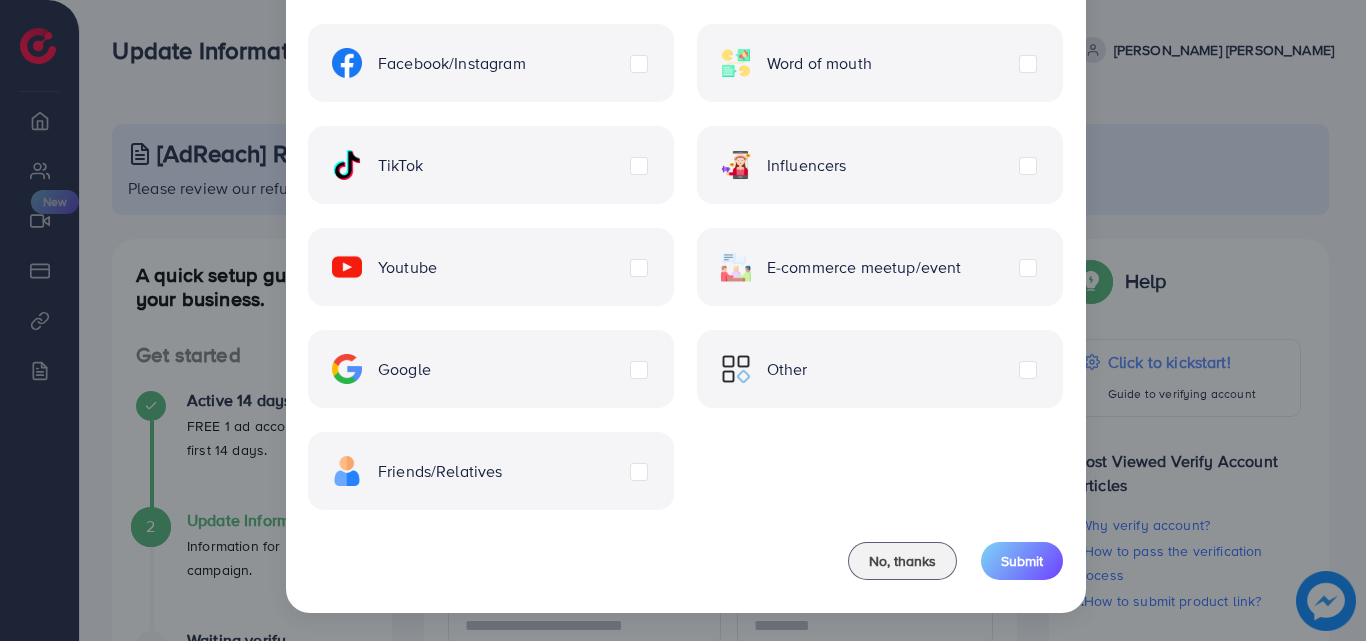 click on "Influencers" at bounding box center (880, 165) 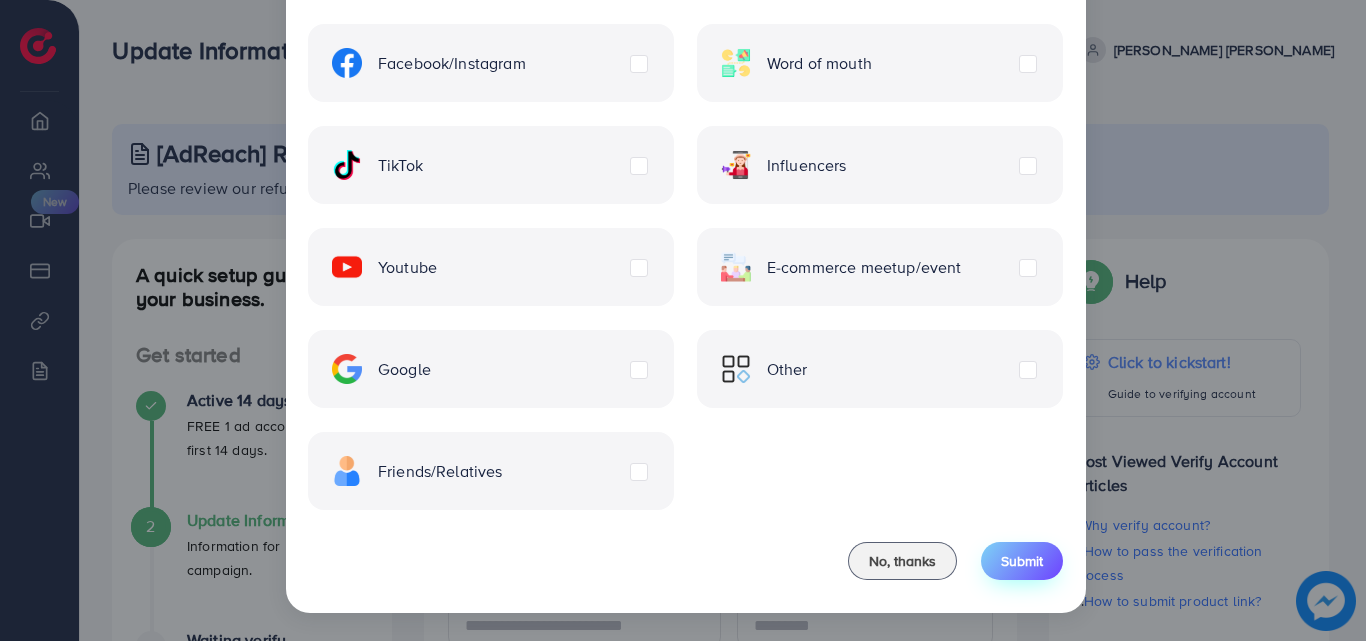 click on "Submit" at bounding box center (1022, 561) 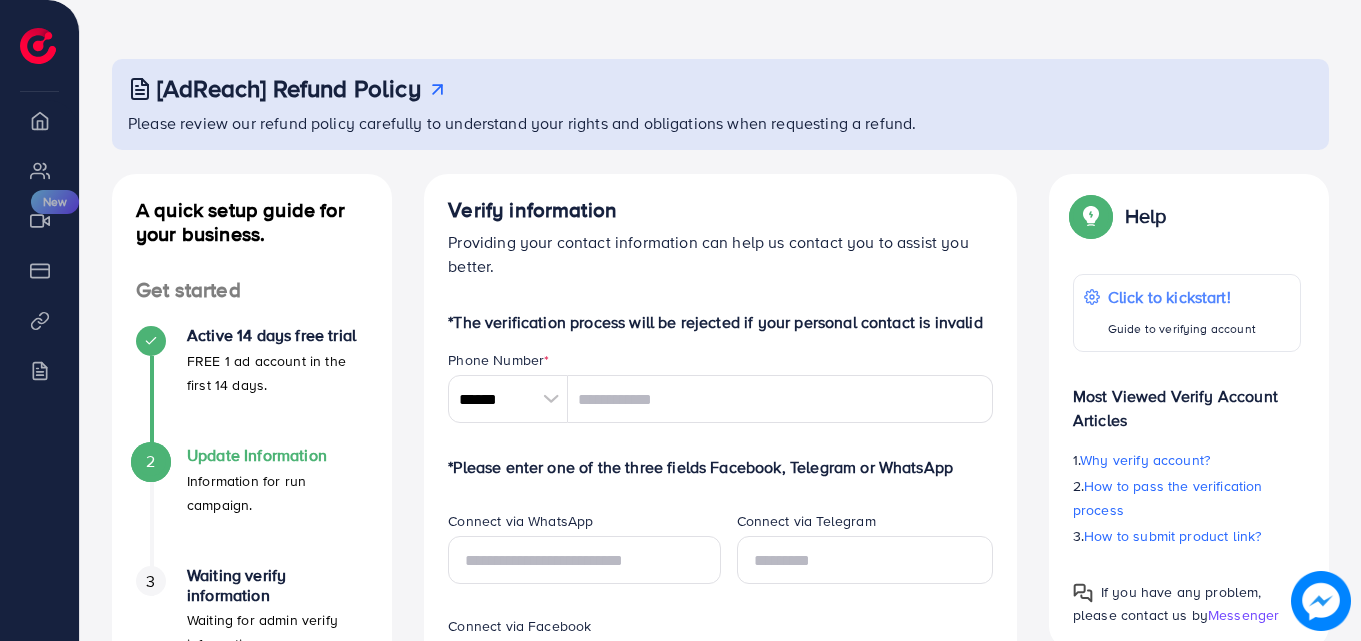 scroll, scrollTop: 100, scrollLeft: 0, axis: vertical 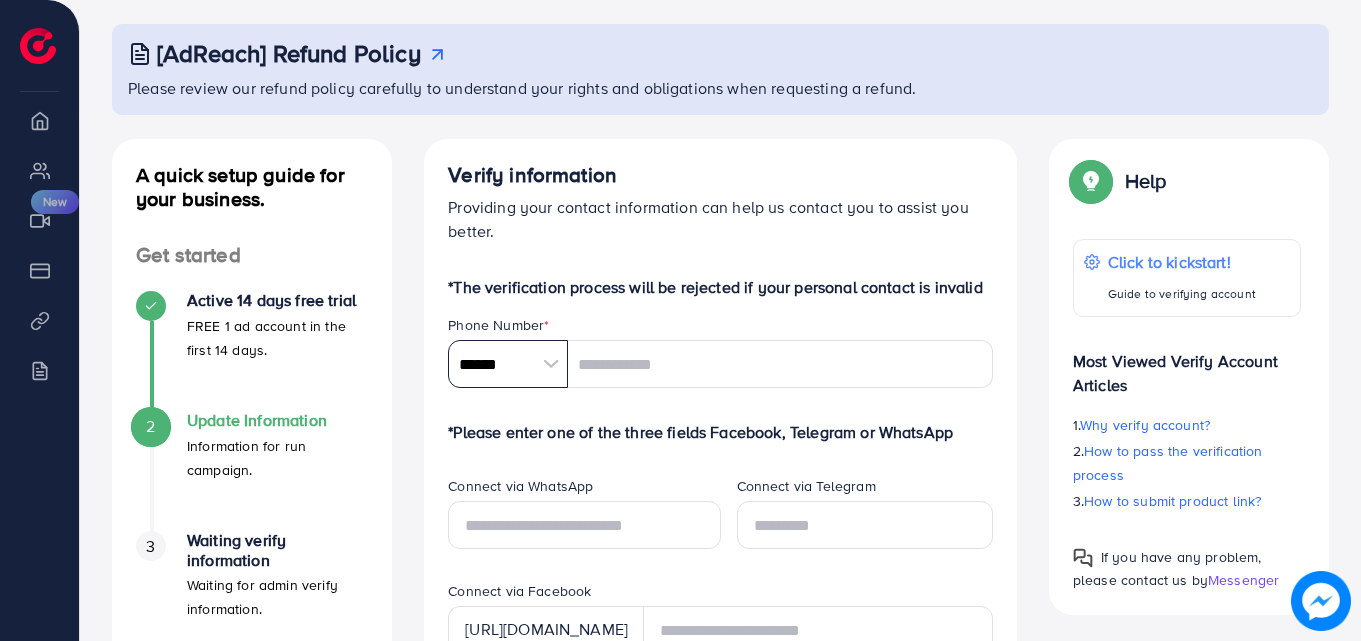 click on "******" at bounding box center [508, 364] 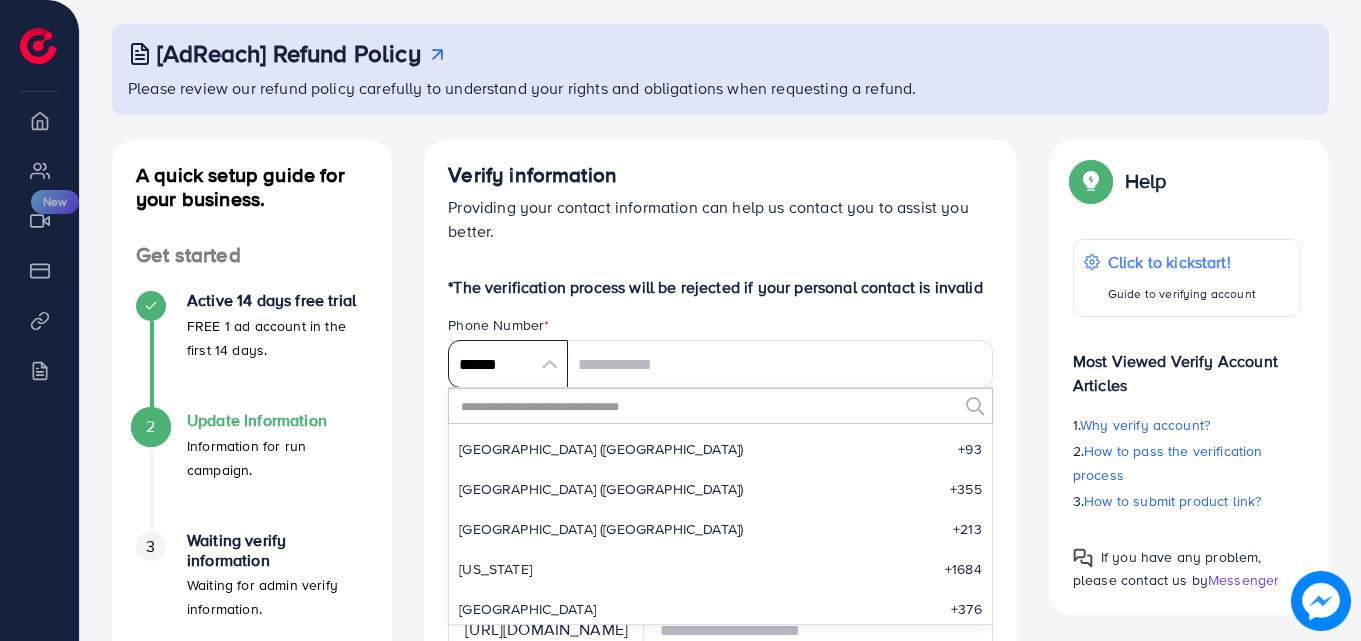 scroll, scrollTop: 9285, scrollLeft: 0, axis: vertical 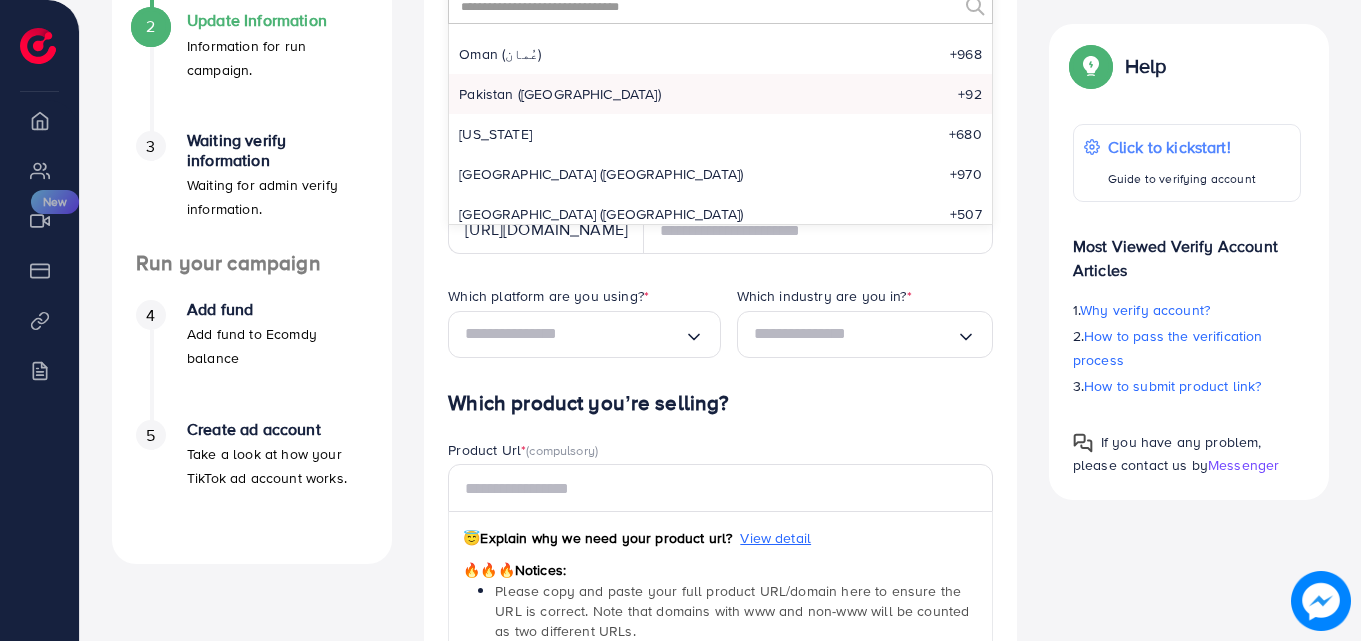 click on "Pakistan (‫پاکستان‬‎) +92" at bounding box center (720, 94) 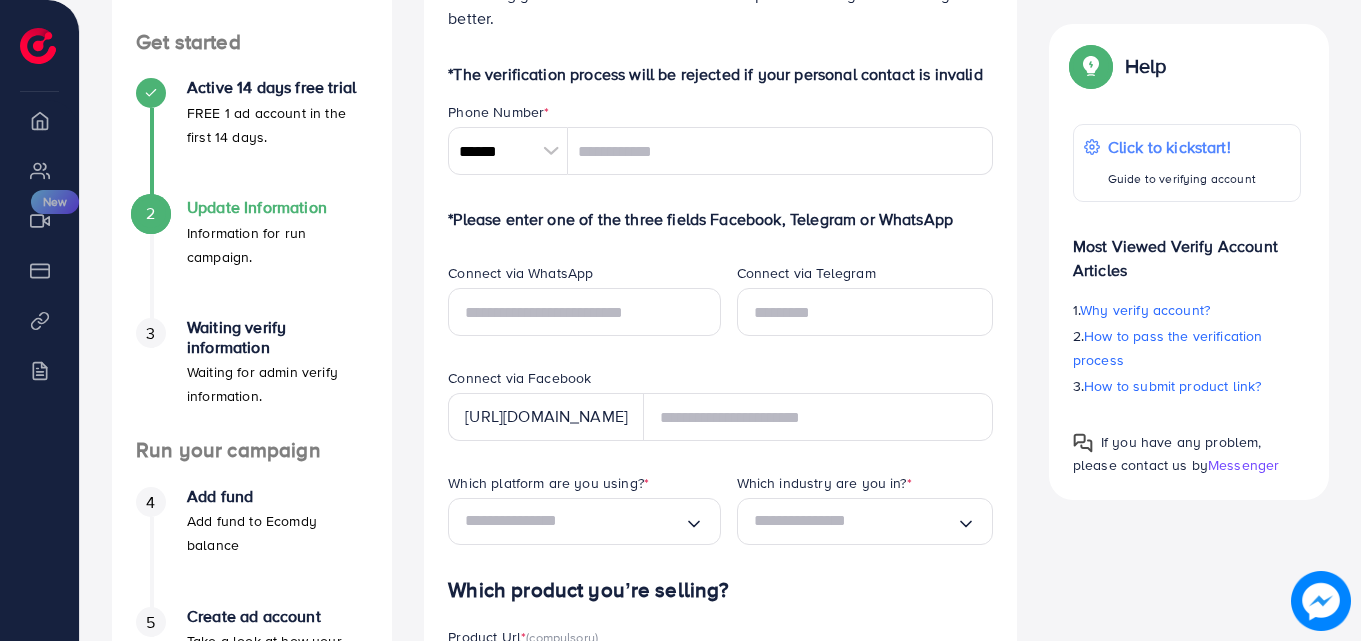 scroll, scrollTop: 300, scrollLeft: 0, axis: vertical 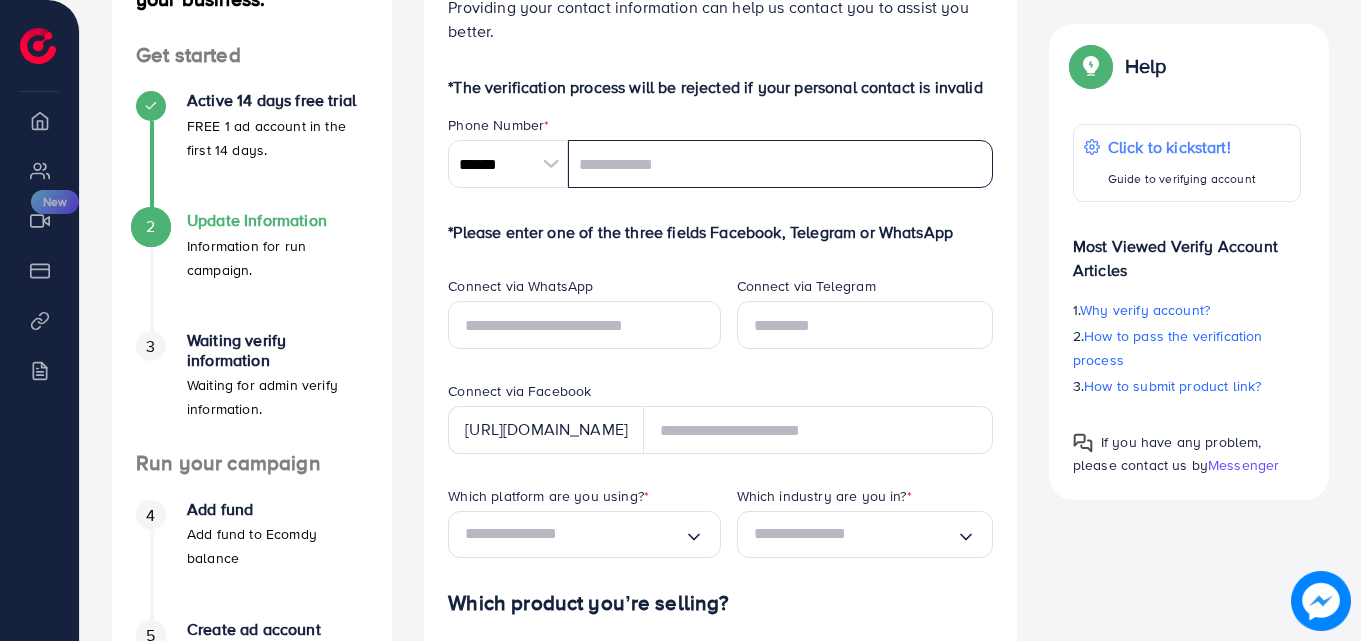 click at bounding box center (780, 164) 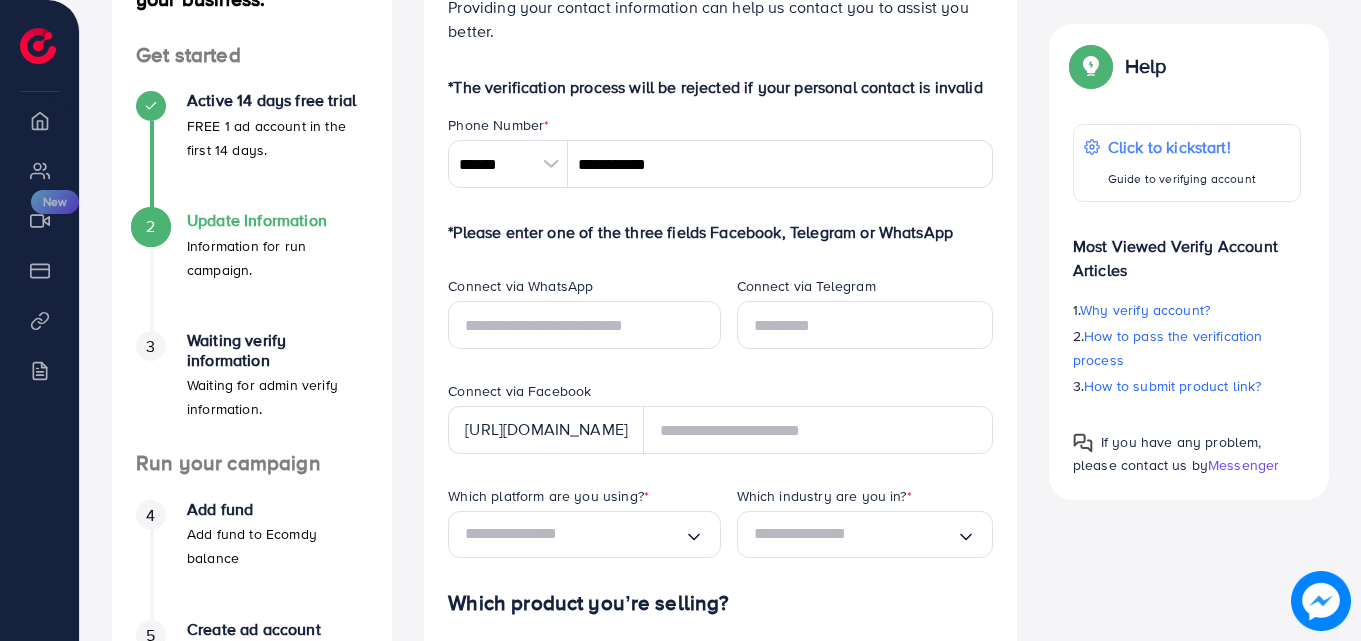 type on "********" 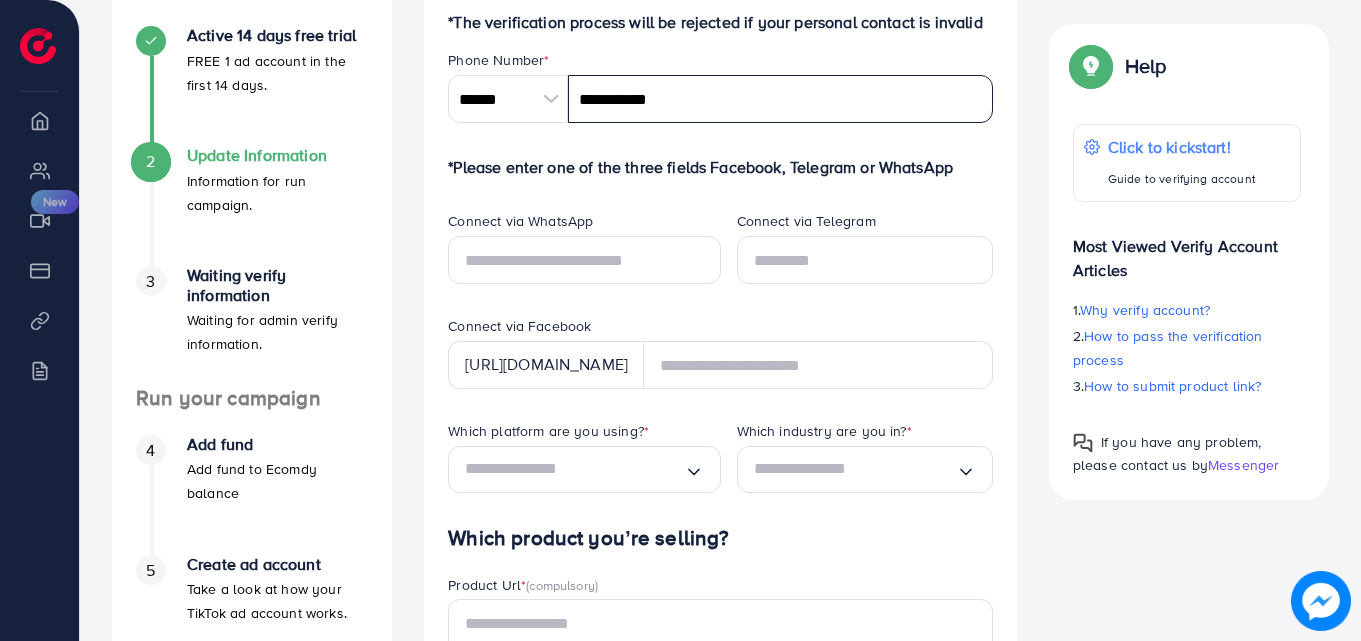 scroll, scrollTop: 400, scrollLeft: 0, axis: vertical 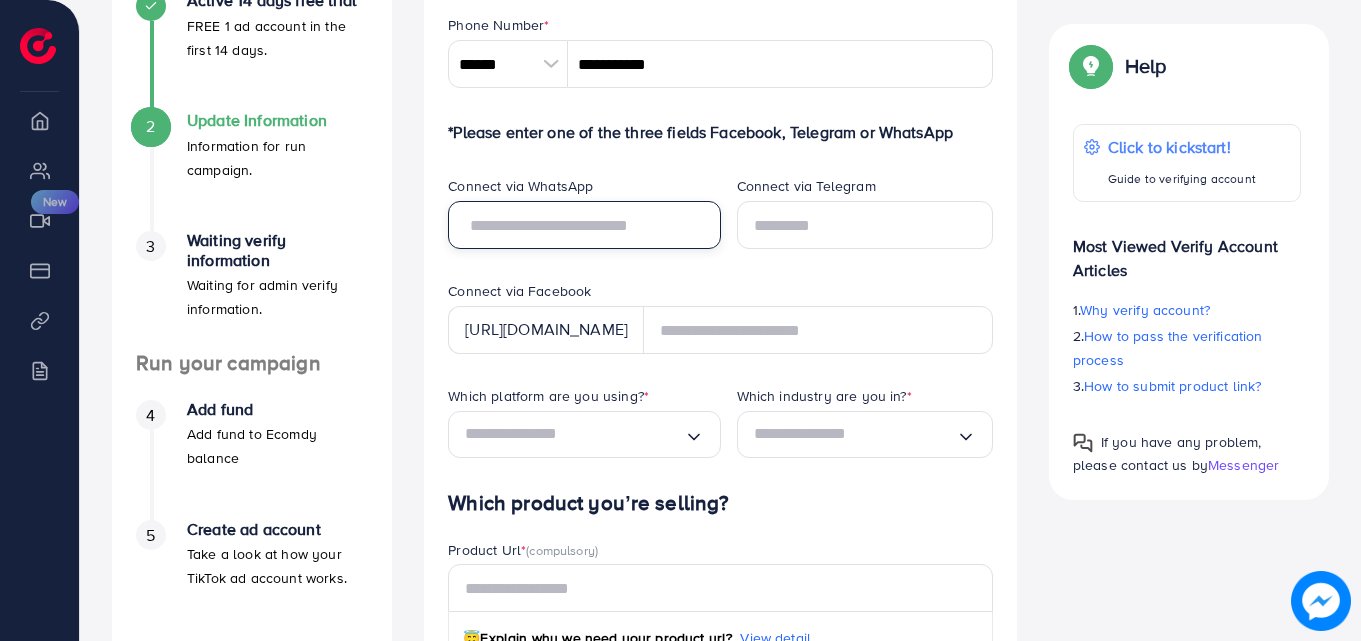 click at bounding box center (584, 225) 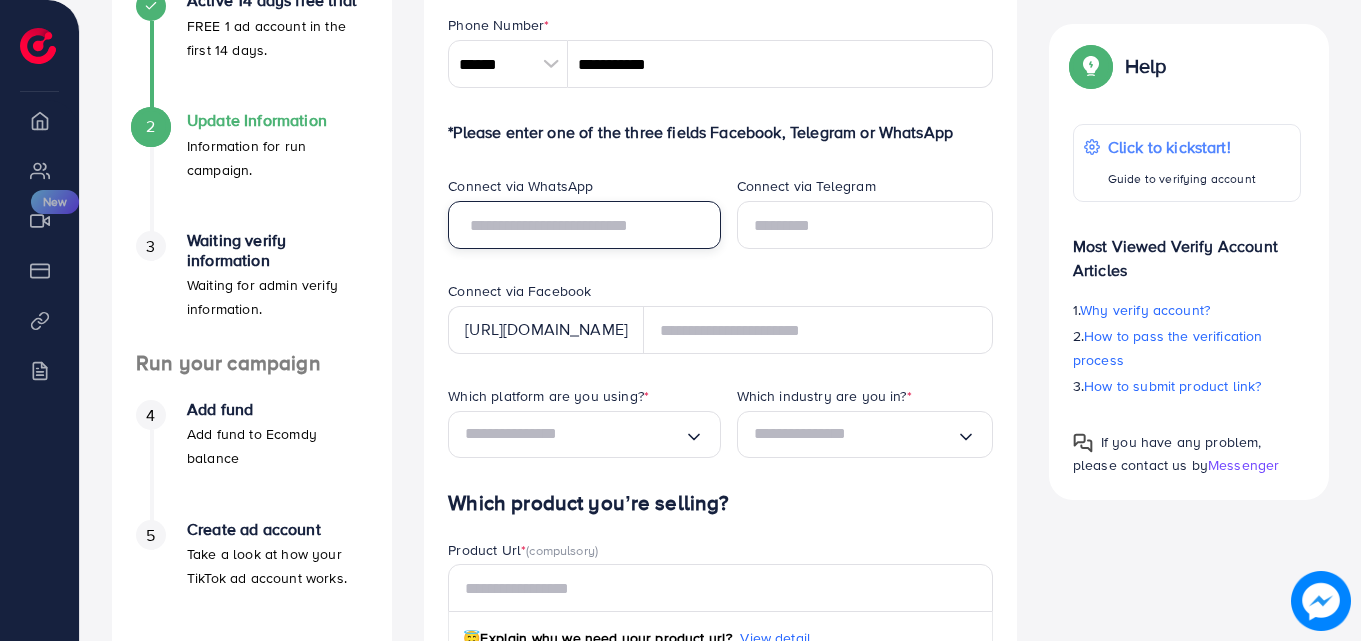 type on "**********" 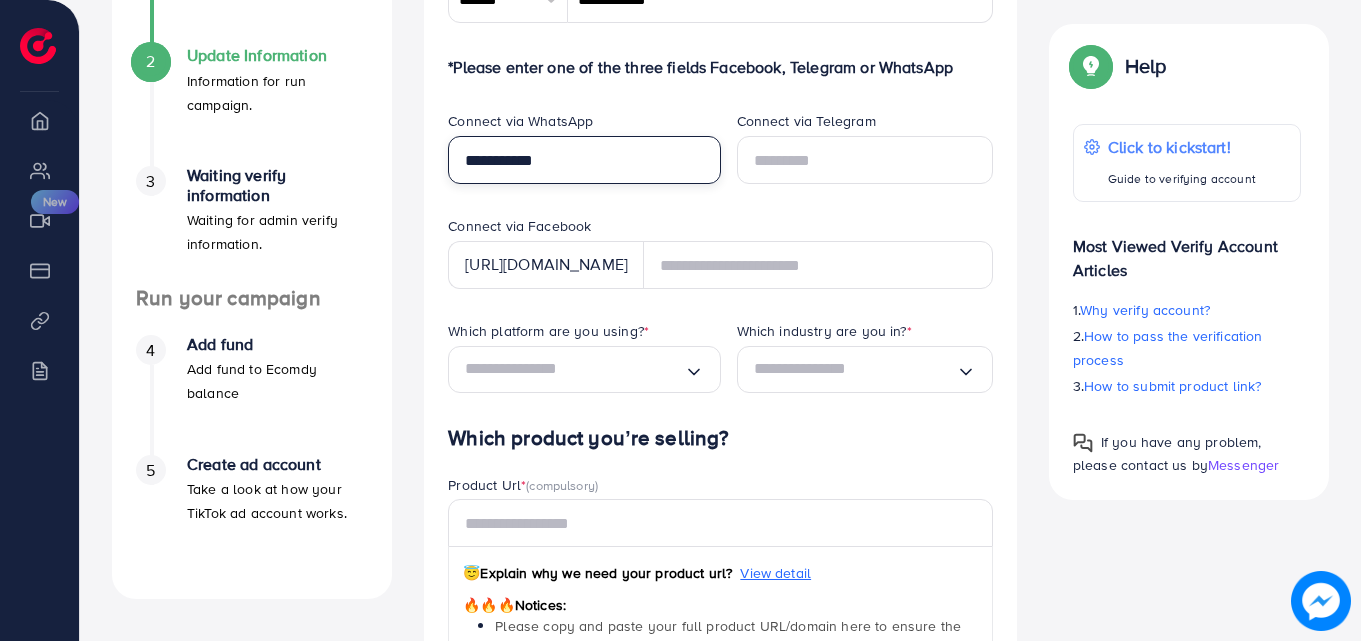 scroll, scrollTop: 500, scrollLeft: 0, axis: vertical 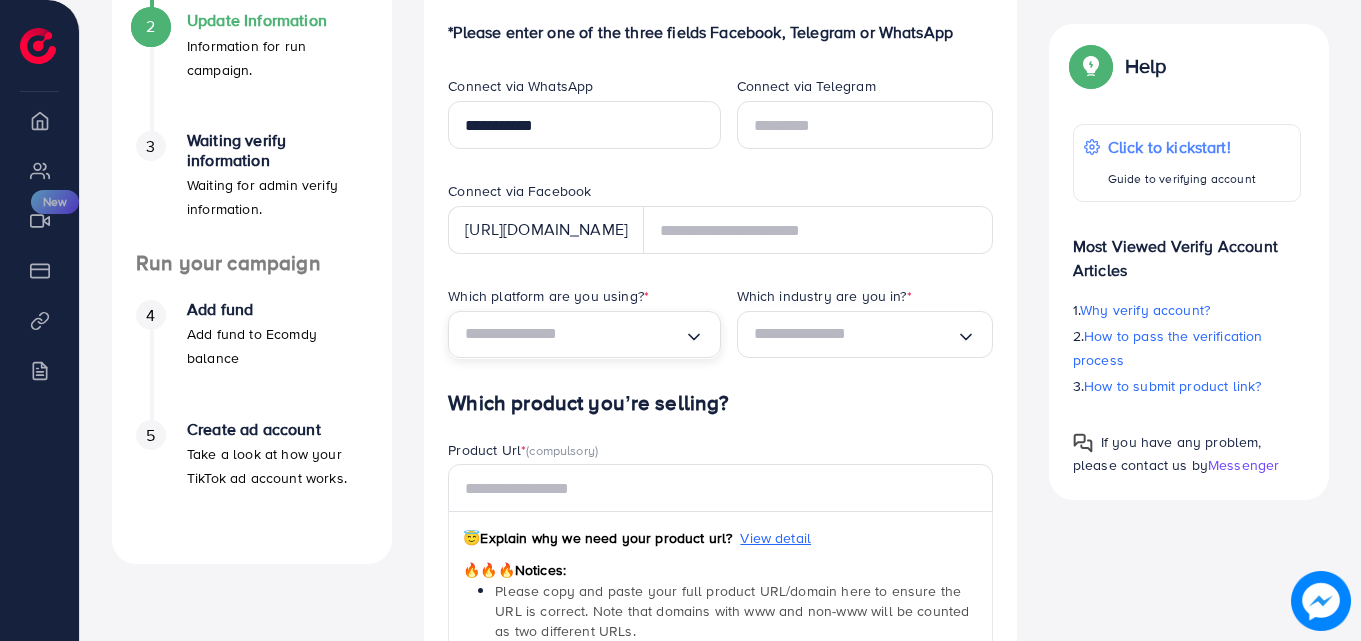 click at bounding box center (574, 334) 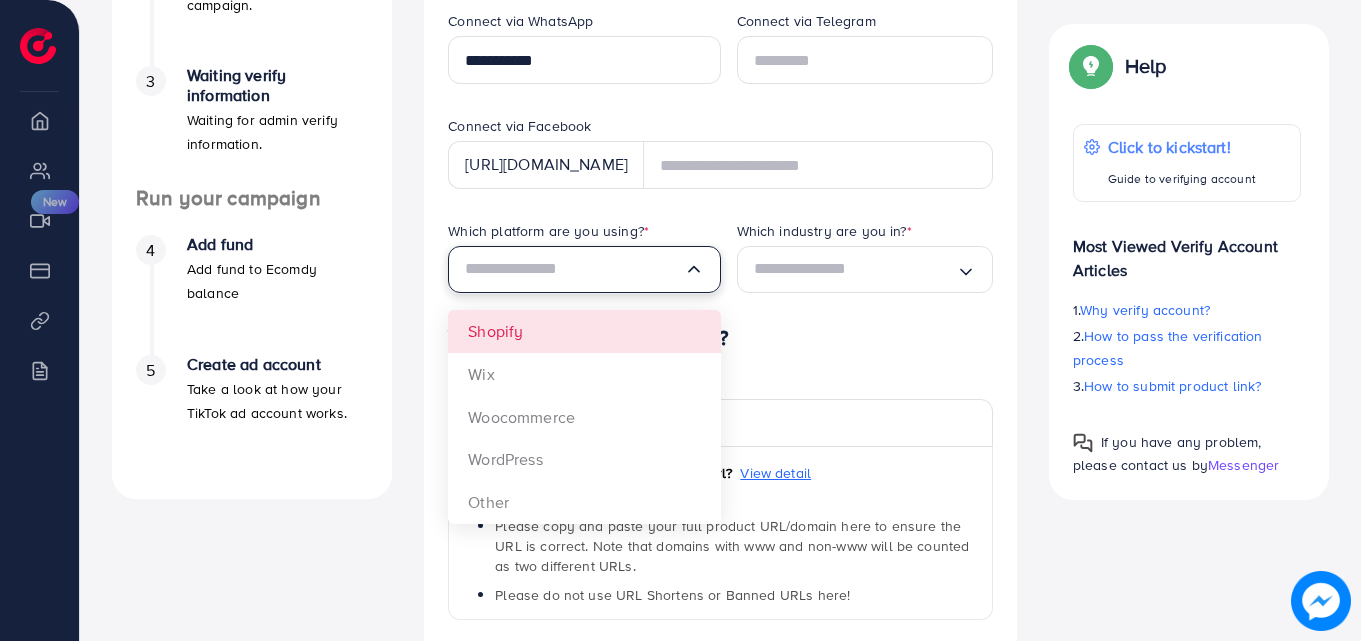 scroll, scrollTop: 600, scrollLeft: 0, axis: vertical 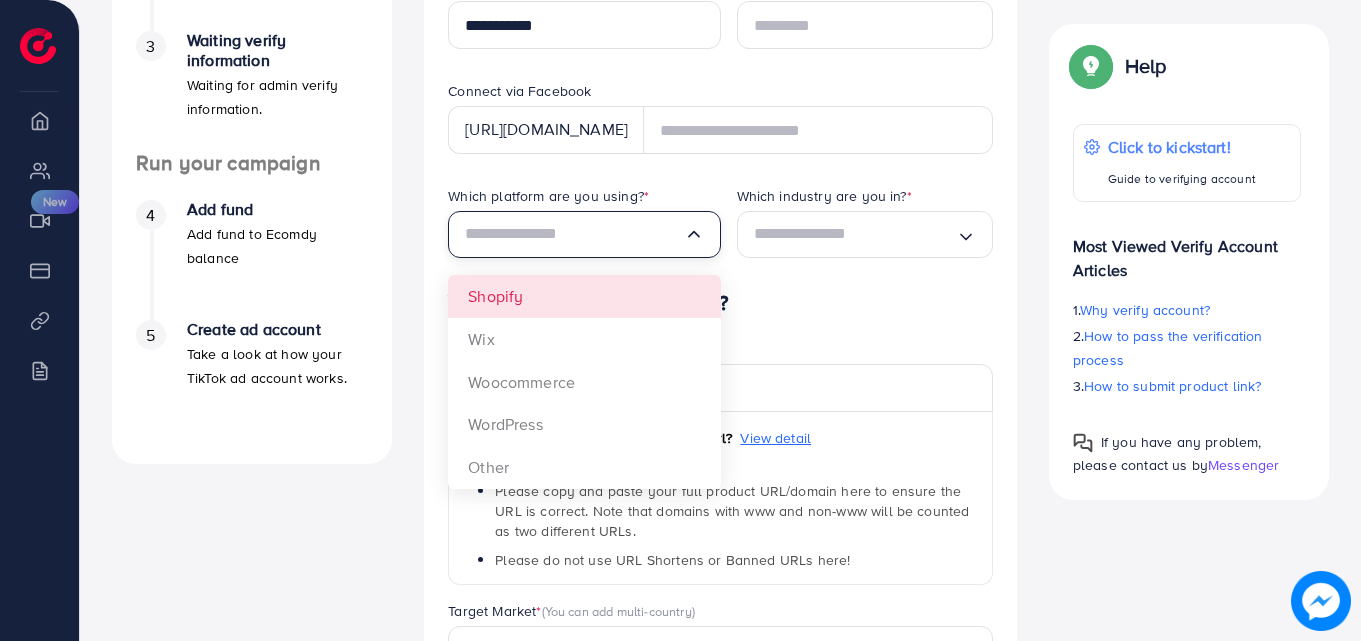 click on "*The verification process will be rejected if your personal contact is invalid   Phone Number  * ****** A B C D E F G H I J K L M N O P Q R S T U V W X Y Z search no result [GEOGRAPHIC_DATA] (‫[GEOGRAPHIC_DATA]‬‎) +93 [GEOGRAPHIC_DATA] ([GEOGRAPHIC_DATA]) +355 [GEOGRAPHIC_DATA] (‫[GEOGRAPHIC_DATA]‬‎) +213 [US_STATE] +1684 [GEOGRAPHIC_DATA] +376 [GEOGRAPHIC_DATA] +244 [GEOGRAPHIC_DATA] +1264 [GEOGRAPHIC_DATA] +1268 [GEOGRAPHIC_DATA] +54 [GEOGRAPHIC_DATA] ([GEOGRAPHIC_DATA]) +374 [GEOGRAPHIC_DATA] +297 [GEOGRAPHIC_DATA] +61 [GEOGRAPHIC_DATA] ([GEOGRAPHIC_DATA]) +43 [GEOGRAPHIC_DATA] ([GEOGRAPHIC_DATA]) +994 [GEOGRAPHIC_DATA] +1242 [GEOGRAPHIC_DATA] (‫[GEOGRAPHIC_DATA]‬‎) +973 [GEOGRAPHIC_DATA] ([GEOGRAPHIC_DATA]) +880 [GEOGRAPHIC_DATA] +1246 [GEOGRAPHIC_DATA] ([GEOGRAPHIC_DATA]) +375 [GEOGRAPHIC_DATA] ([GEOGRAPHIC_DATA]) +32 [GEOGRAPHIC_DATA] +501 [GEOGRAPHIC_DATA] ([GEOGRAPHIC_DATA]) +229 [GEOGRAPHIC_DATA] +1441 [GEOGRAPHIC_DATA] (འབྲུག) +975 [GEOGRAPHIC_DATA] +591 [GEOGRAPHIC_DATA] ([GEOGRAPHIC_DATA]) +387 [GEOGRAPHIC_DATA] +267 [GEOGRAPHIC_DATA] ([GEOGRAPHIC_DATA]) +55 [GEOGRAPHIC_DATA] +246 [GEOGRAPHIC_DATA] +1284 [GEOGRAPHIC_DATA] +673 [GEOGRAPHIC_DATA] ([GEOGRAPHIC_DATA]) +359 [GEOGRAPHIC_DATA] +226 [GEOGRAPHIC_DATA] ([GEOGRAPHIC_DATA]) +257 +855 +237 [GEOGRAPHIC_DATA] +1" at bounding box center (720, 303) 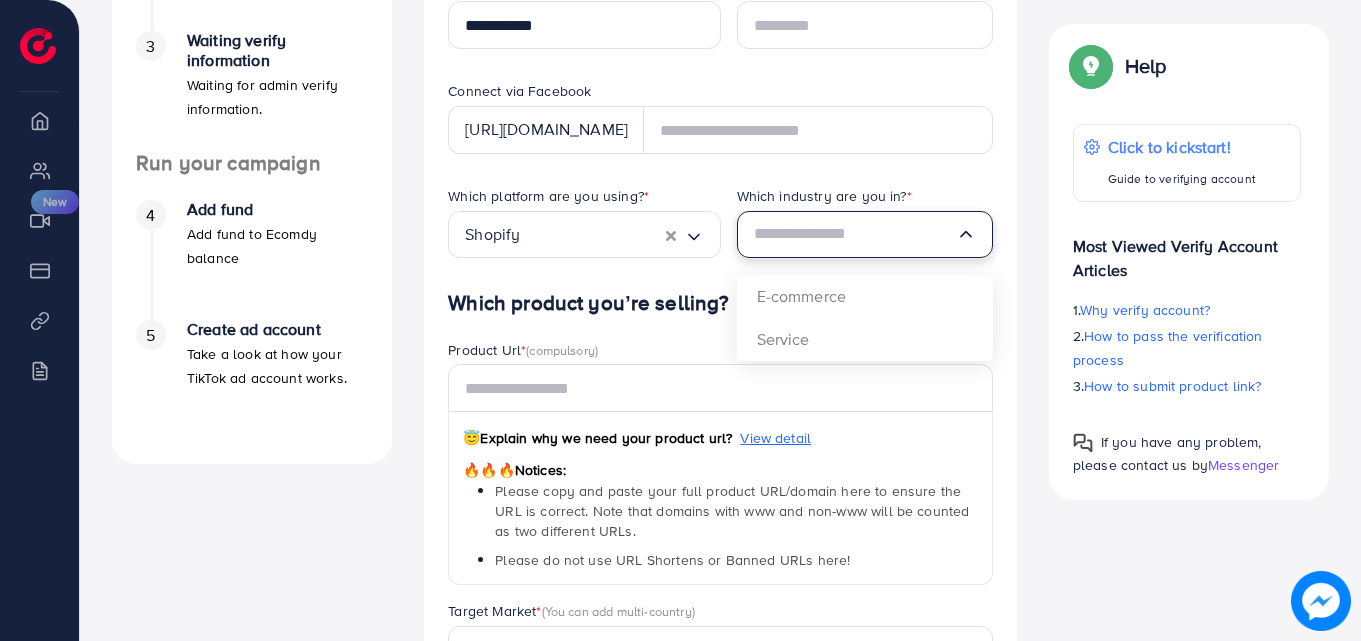 click 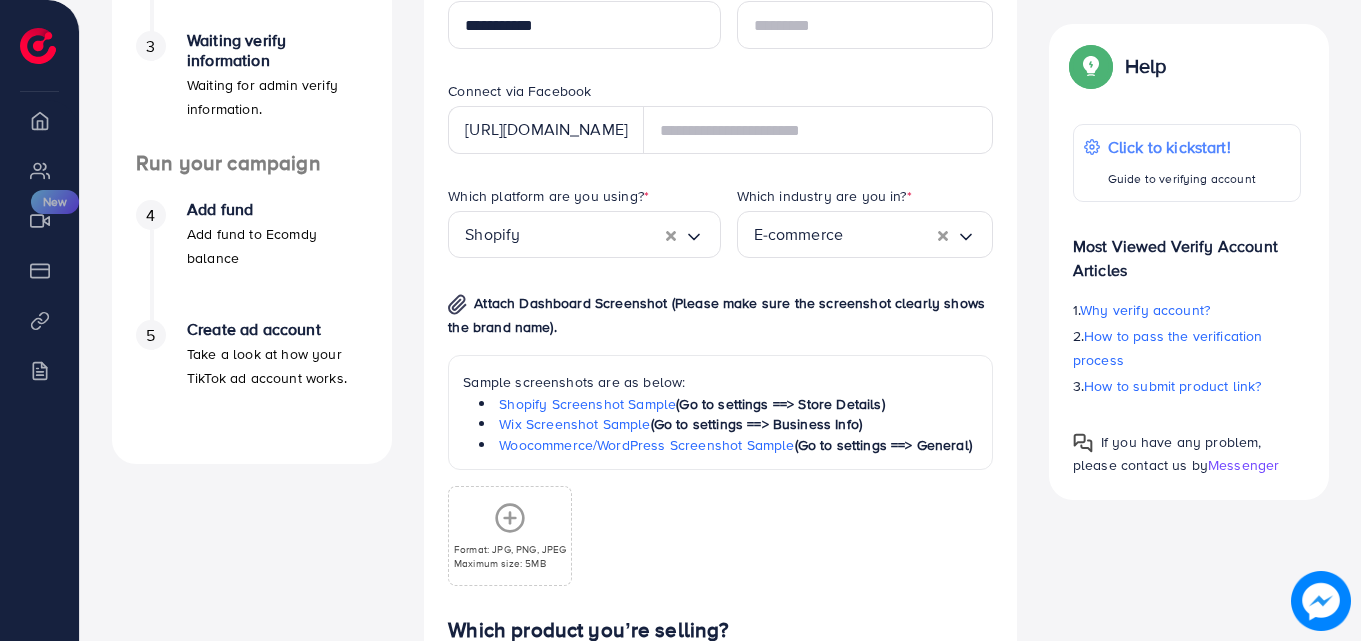 click on "Which platform are you using?  *
Shopify
Loading...      Which industry are you in?  *
E-commerce
Loading...
E-commerce
Service
Attach Dashboard Screenshot (Please make sure the screenshot clearly shows the brand name).  Sample screenshots are as below:   Shopify Screenshot Sample   (Go to settings ==> Store Details)   Wix Screenshot Sample   (Go to settings ==> Business Info)   Woocommerce/WordPress Screenshot Sample   (Go to settings ==> General)   Format: JPG, PNG, JPEG   Maximum size: 5MB" at bounding box center [720, 402] 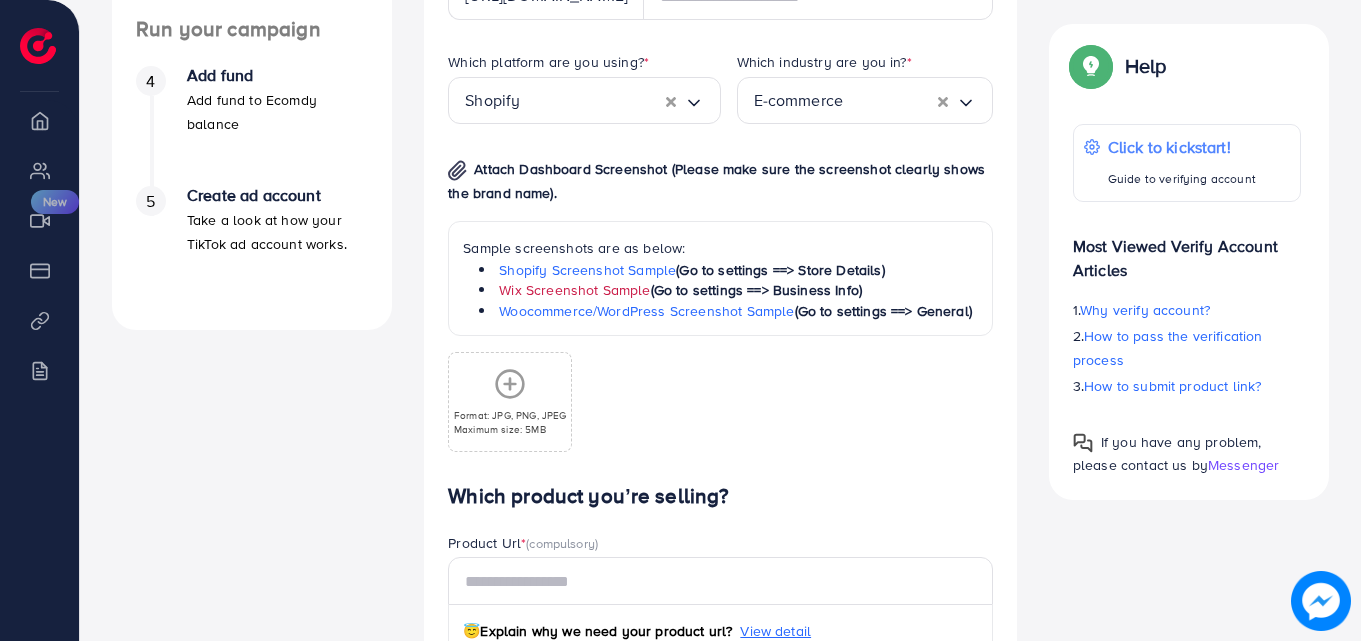 scroll, scrollTop: 700, scrollLeft: 0, axis: vertical 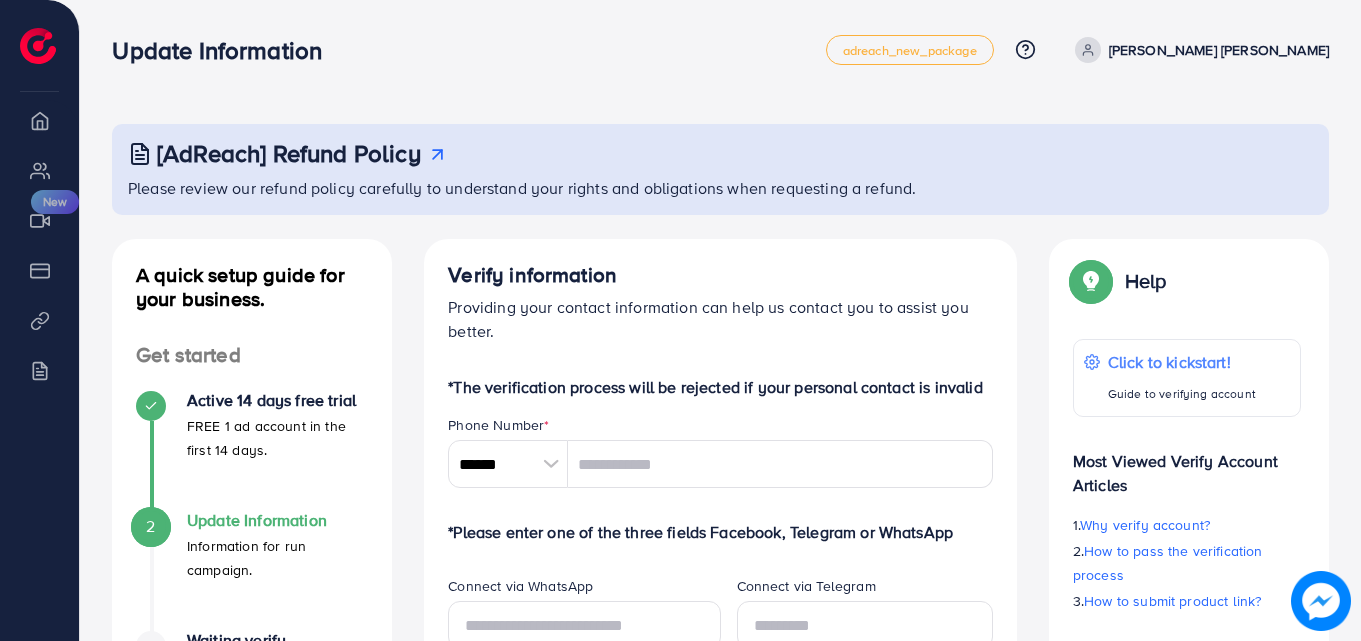 click at bounding box center [550, 464] 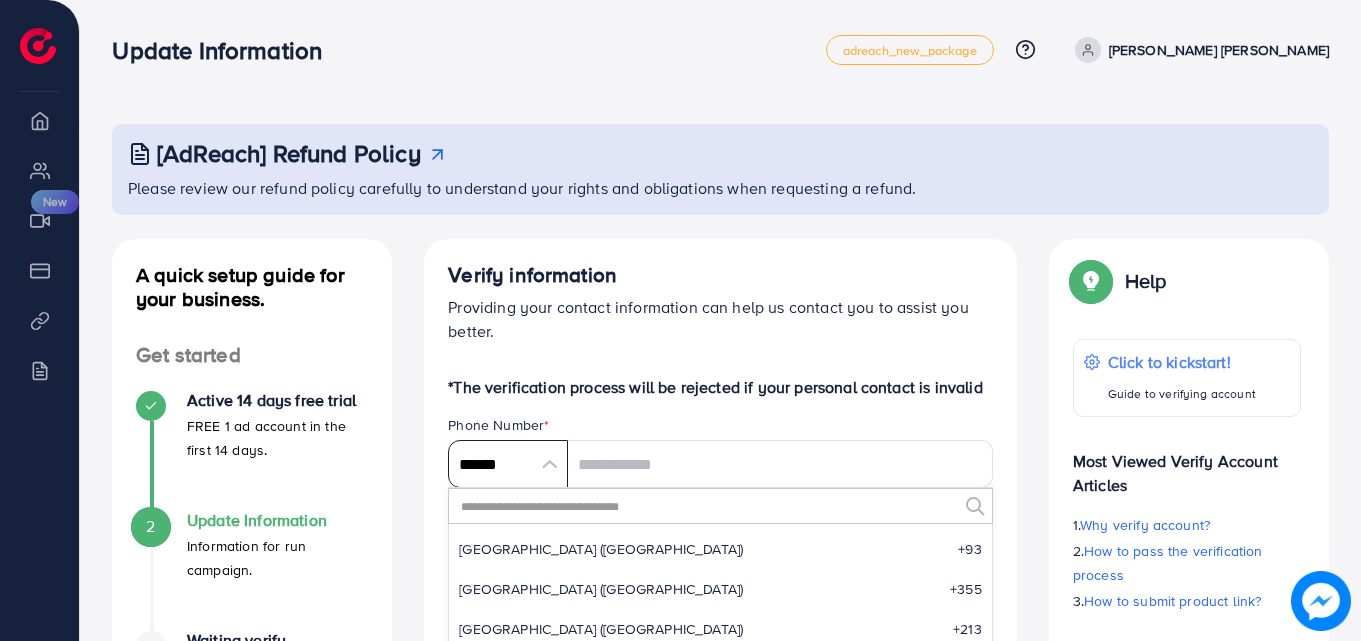 scroll, scrollTop: 9285, scrollLeft: 0, axis: vertical 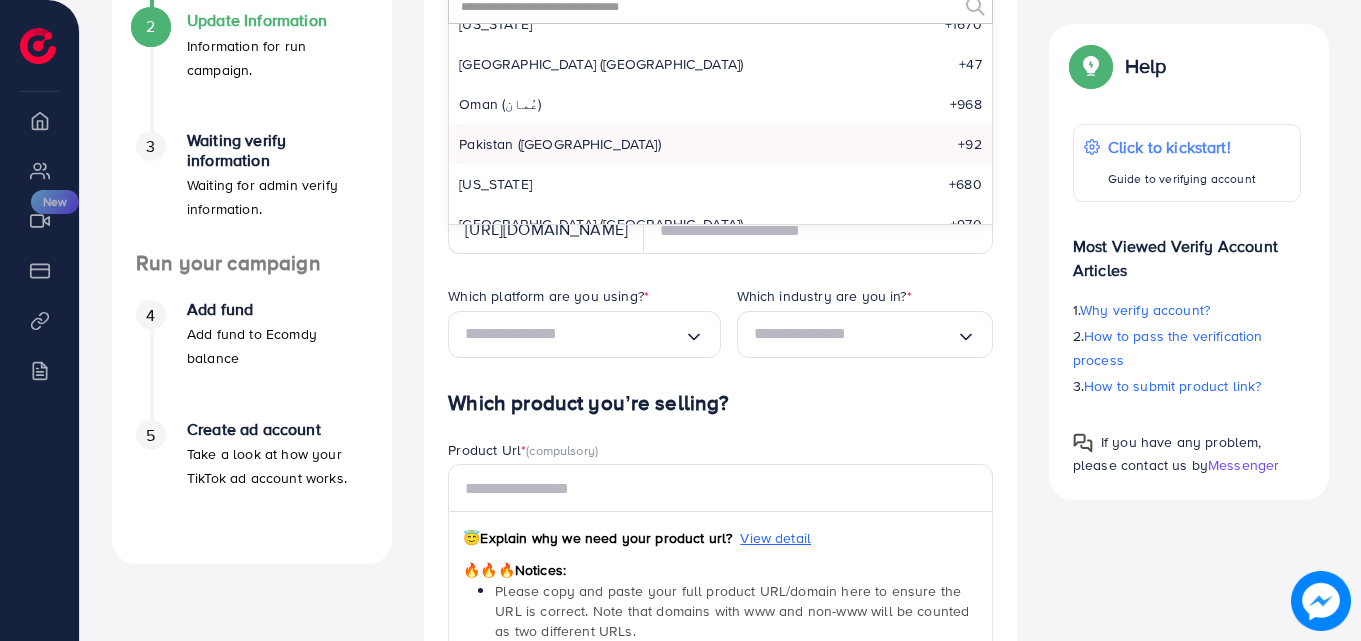 click on "Pakistan (‫[GEOGRAPHIC_DATA]‬‎)" at bounding box center (560, 144) 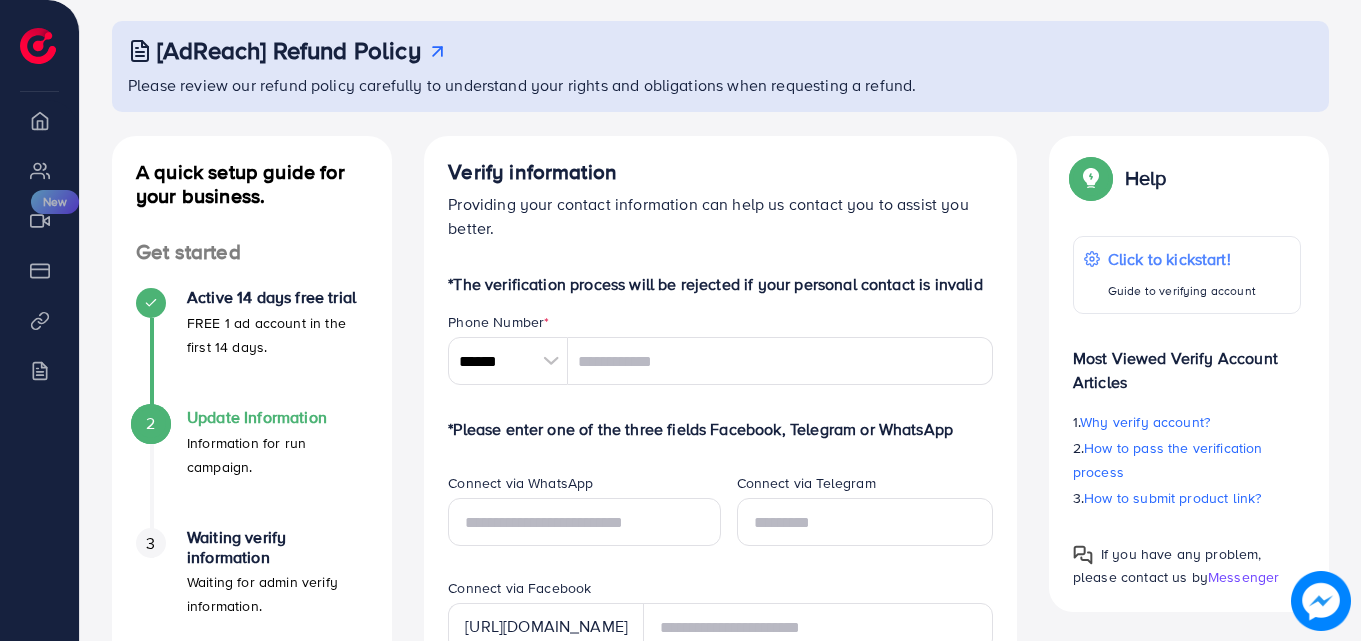 scroll, scrollTop: 100, scrollLeft: 0, axis: vertical 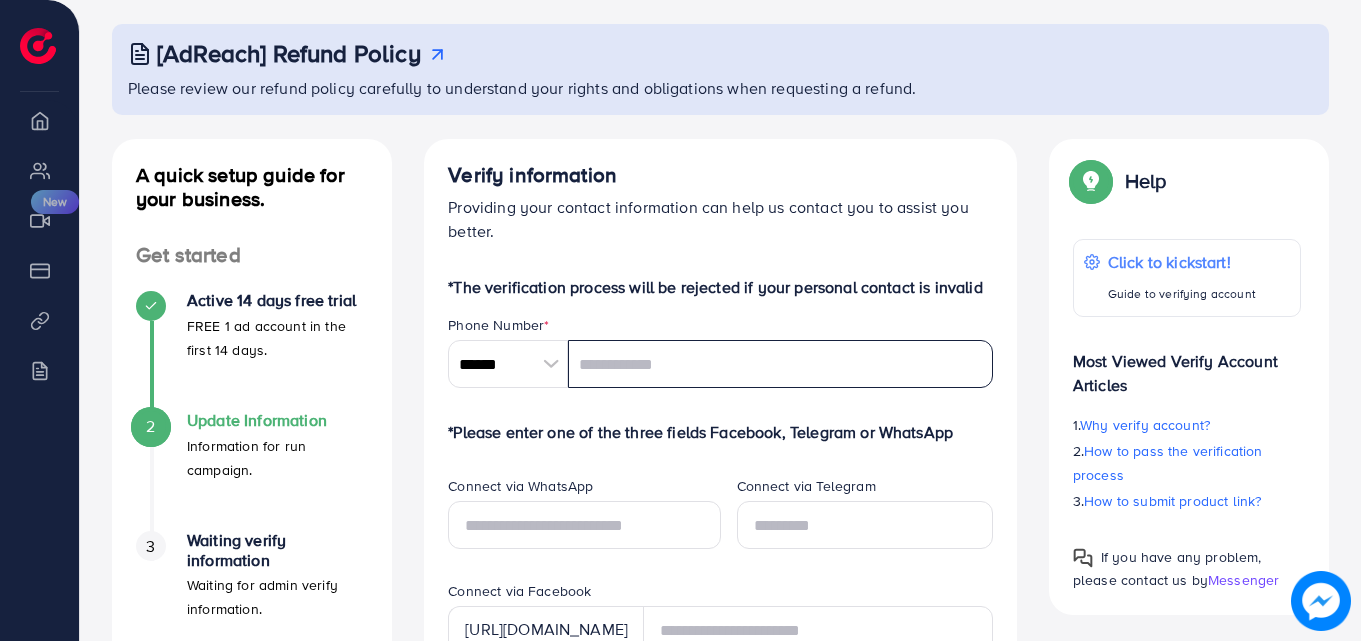 click at bounding box center [780, 364] 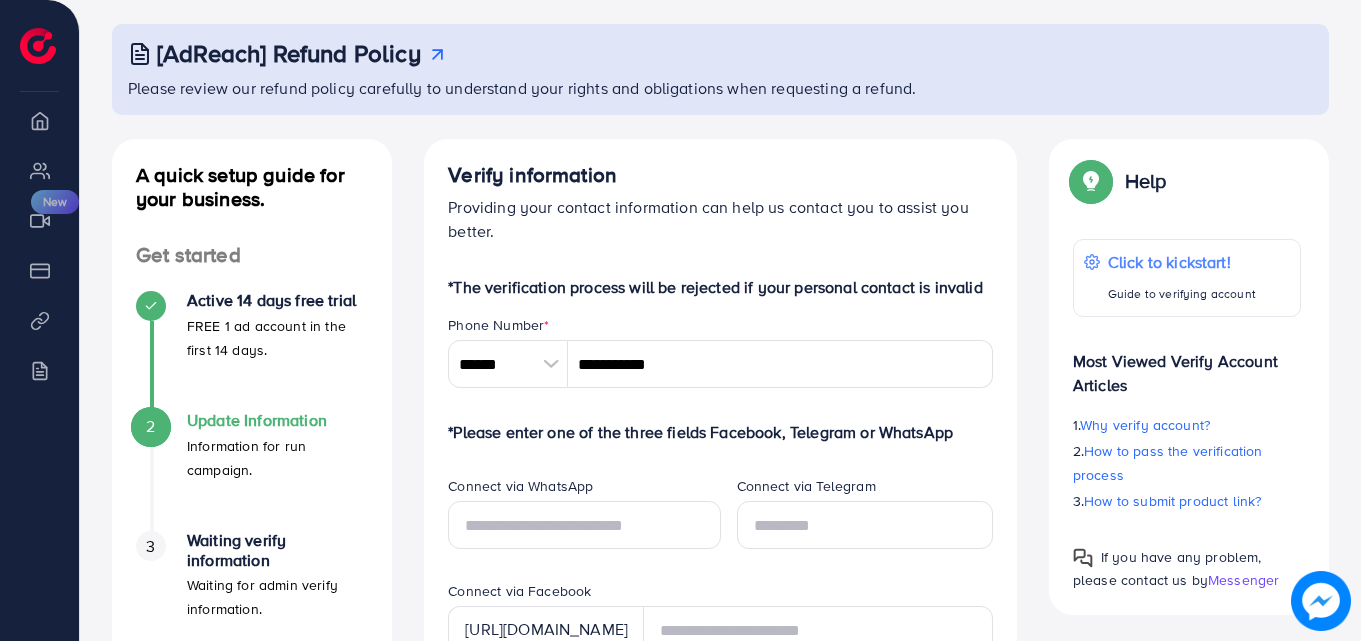 type on "********" 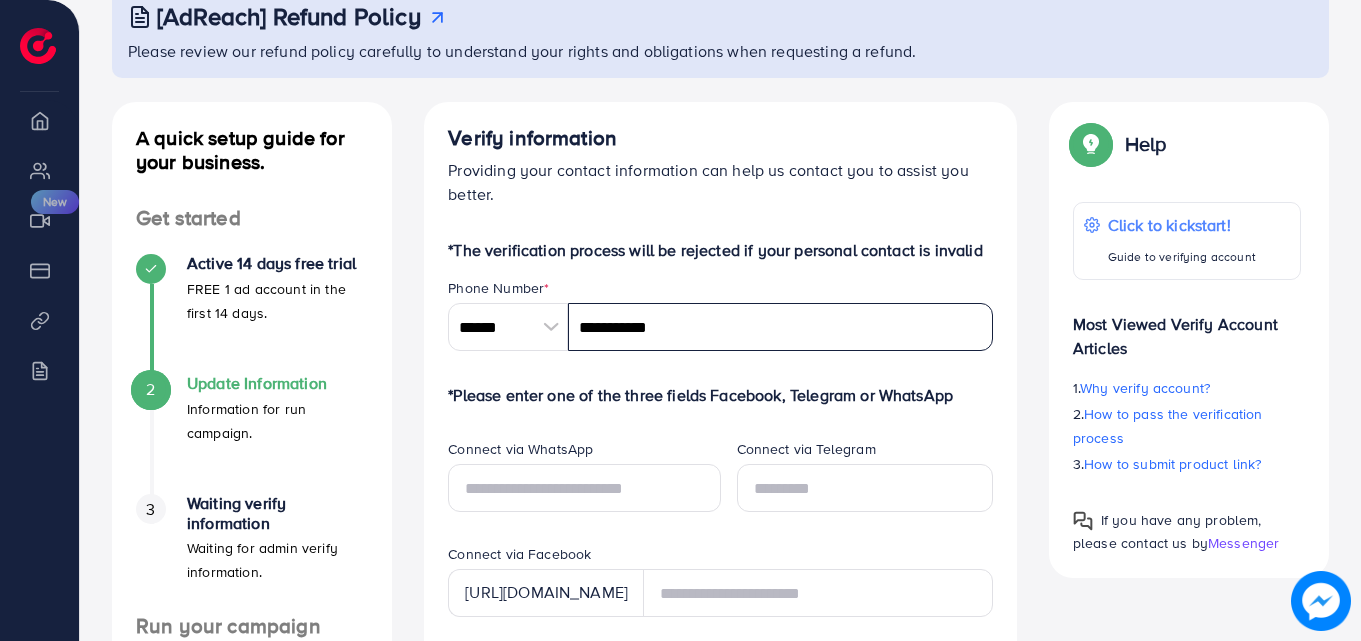 scroll, scrollTop: 200, scrollLeft: 0, axis: vertical 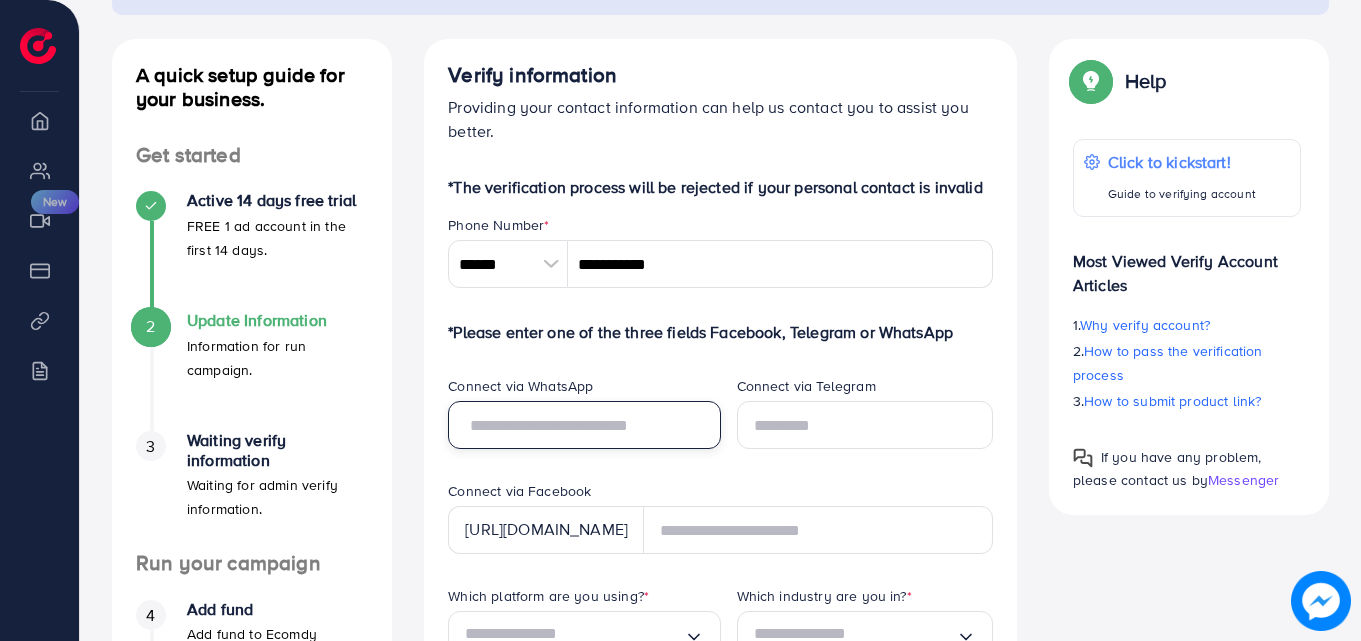 click at bounding box center (584, 425) 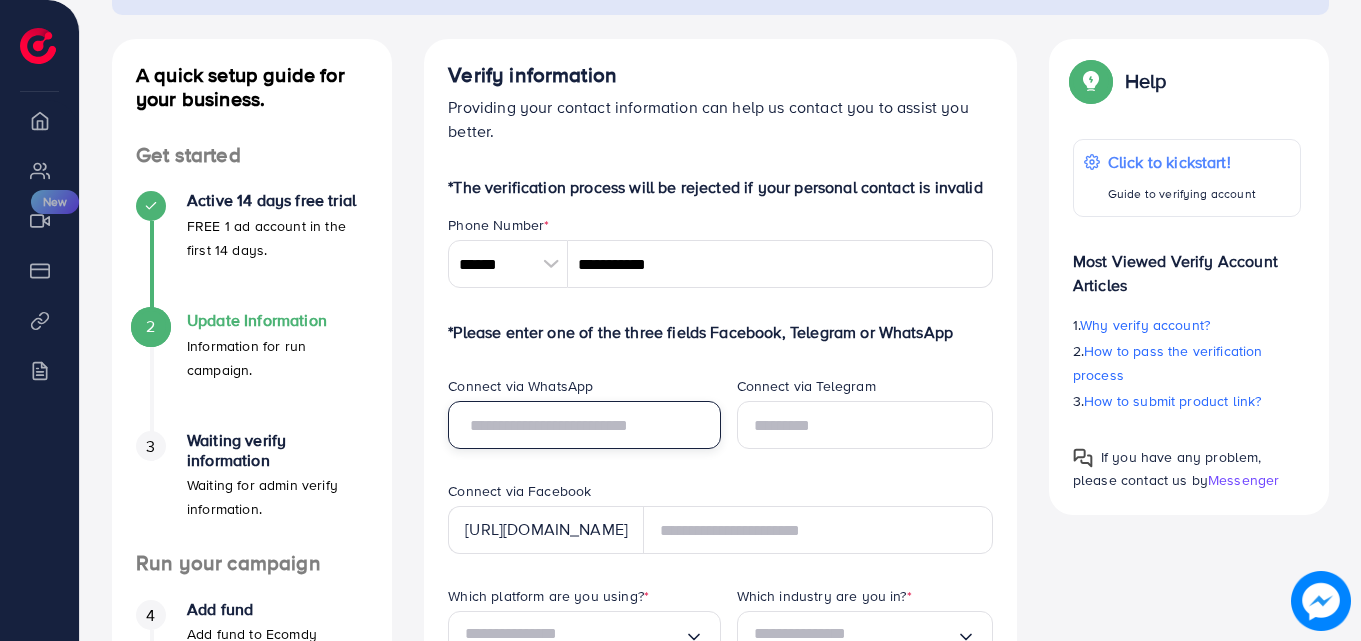 type on "**********" 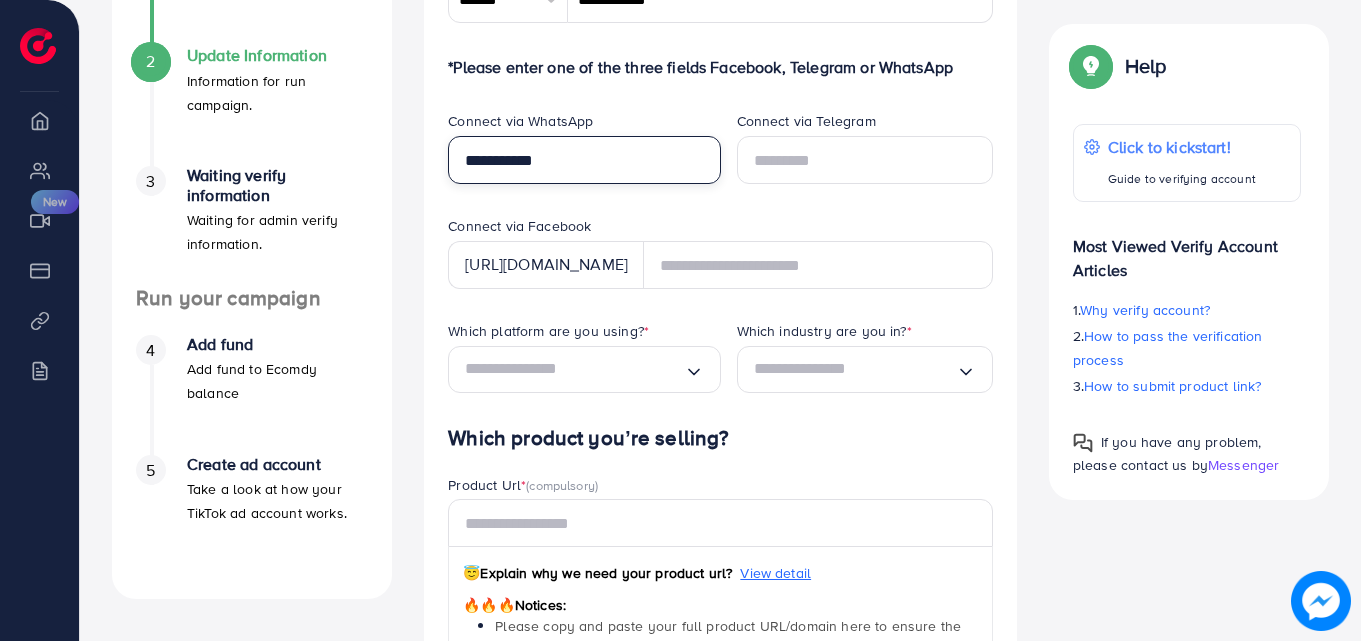 scroll, scrollTop: 500, scrollLeft: 0, axis: vertical 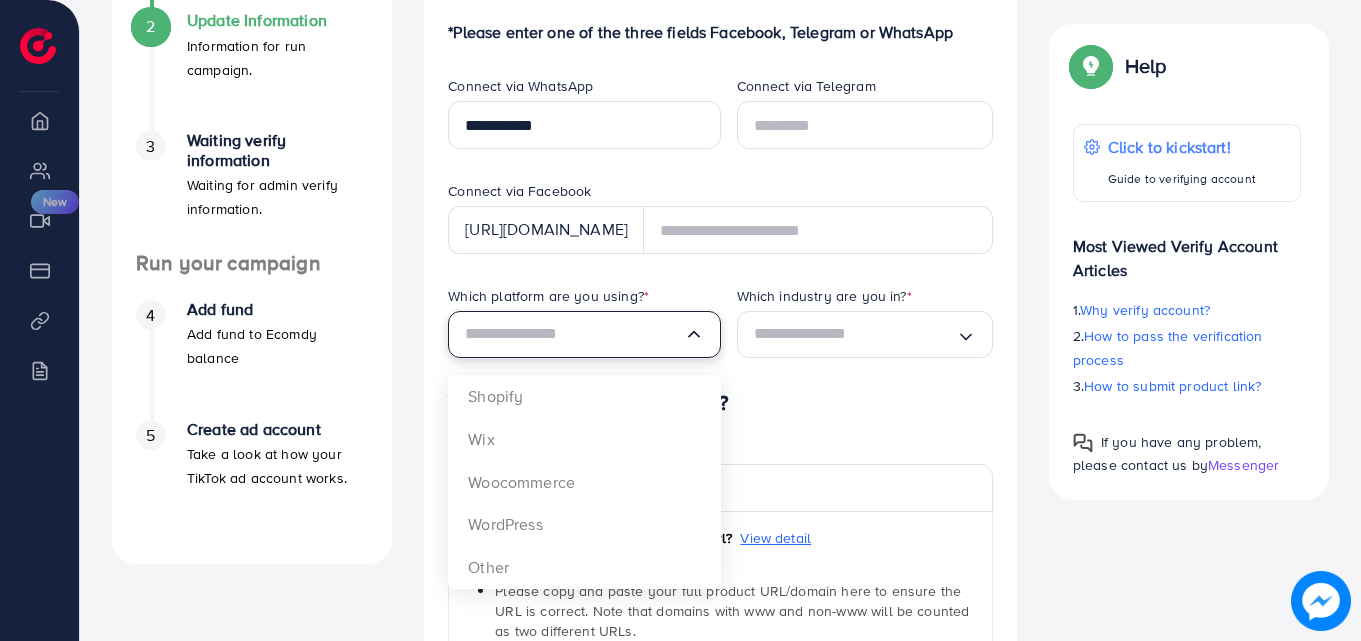 click 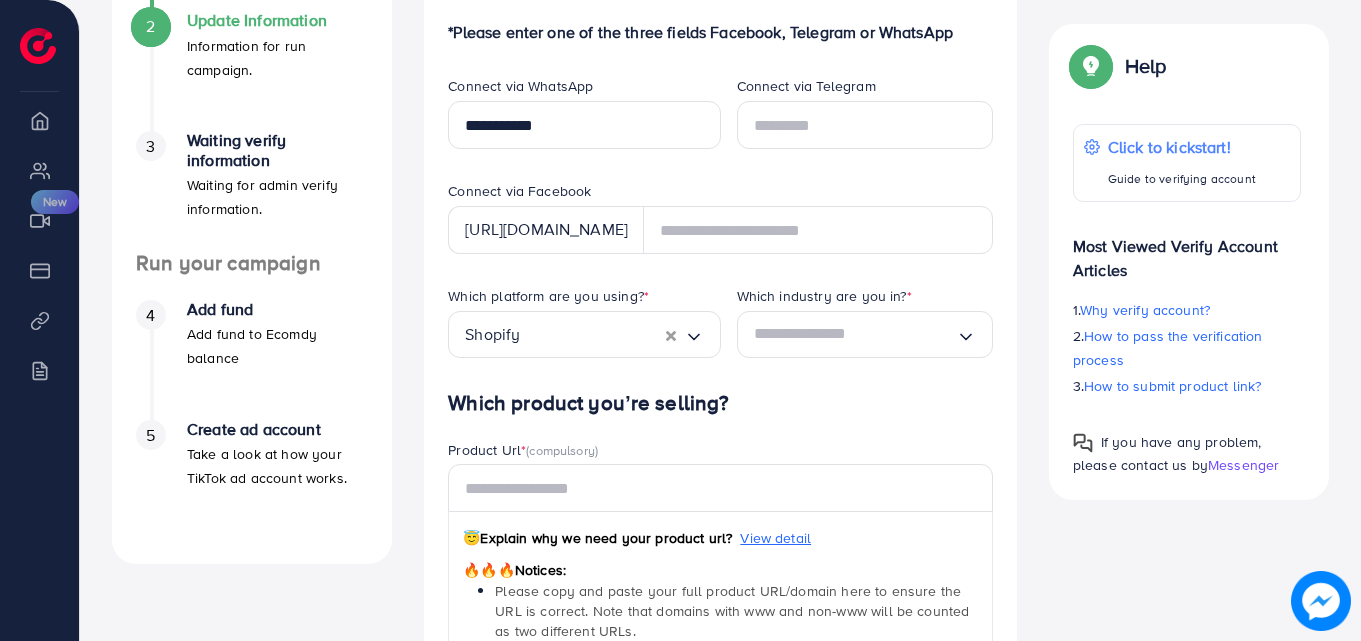 click on "*The verification process will be rejected if your personal contact is invalid   Phone Number  * ****** A B C D E F G H I J K L M N O P Q R S T U V W X Y Z search no result [GEOGRAPHIC_DATA] (‫[GEOGRAPHIC_DATA]‬‎) +93 [GEOGRAPHIC_DATA] ([GEOGRAPHIC_DATA]) +355 [GEOGRAPHIC_DATA] (‫[GEOGRAPHIC_DATA]‬‎) +213 [US_STATE] +1684 [GEOGRAPHIC_DATA] +376 [GEOGRAPHIC_DATA] +244 [GEOGRAPHIC_DATA] +1264 [GEOGRAPHIC_DATA] +1268 [GEOGRAPHIC_DATA] +54 [GEOGRAPHIC_DATA] ([GEOGRAPHIC_DATA]) +374 [GEOGRAPHIC_DATA] +297 [GEOGRAPHIC_DATA] +61 [GEOGRAPHIC_DATA] ([GEOGRAPHIC_DATA]) +43 [GEOGRAPHIC_DATA] ([GEOGRAPHIC_DATA]) +994 [GEOGRAPHIC_DATA] +1242 [GEOGRAPHIC_DATA] (‫[GEOGRAPHIC_DATA]‬‎) +973 [GEOGRAPHIC_DATA] ([GEOGRAPHIC_DATA]) +880 [GEOGRAPHIC_DATA] +1246 [GEOGRAPHIC_DATA] ([GEOGRAPHIC_DATA]) +375 [GEOGRAPHIC_DATA] ([GEOGRAPHIC_DATA]) +32 [GEOGRAPHIC_DATA] +501 [GEOGRAPHIC_DATA] ([GEOGRAPHIC_DATA]) +229 [GEOGRAPHIC_DATA] +1441 [GEOGRAPHIC_DATA] (འབྲུག) +975 [GEOGRAPHIC_DATA] +591 [GEOGRAPHIC_DATA] ([GEOGRAPHIC_DATA]) +387 [GEOGRAPHIC_DATA] +267 [GEOGRAPHIC_DATA] ([GEOGRAPHIC_DATA]) +55 [GEOGRAPHIC_DATA] +246 [GEOGRAPHIC_DATA] +1284 [GEOGRAPHIC_DATA] +673 [GEOGRAPHIC_DATA] ([GEOGRAPHIC_DATA]) +359 [GEOGRAPHIC_DATA] +226 [GEOGRAPHIC_DATA] ([GEOGRAPHIC_DATA]) +257 +855 +237 [GEOGRAPHIC_DATA] +1" at bounding box center [720, 403] 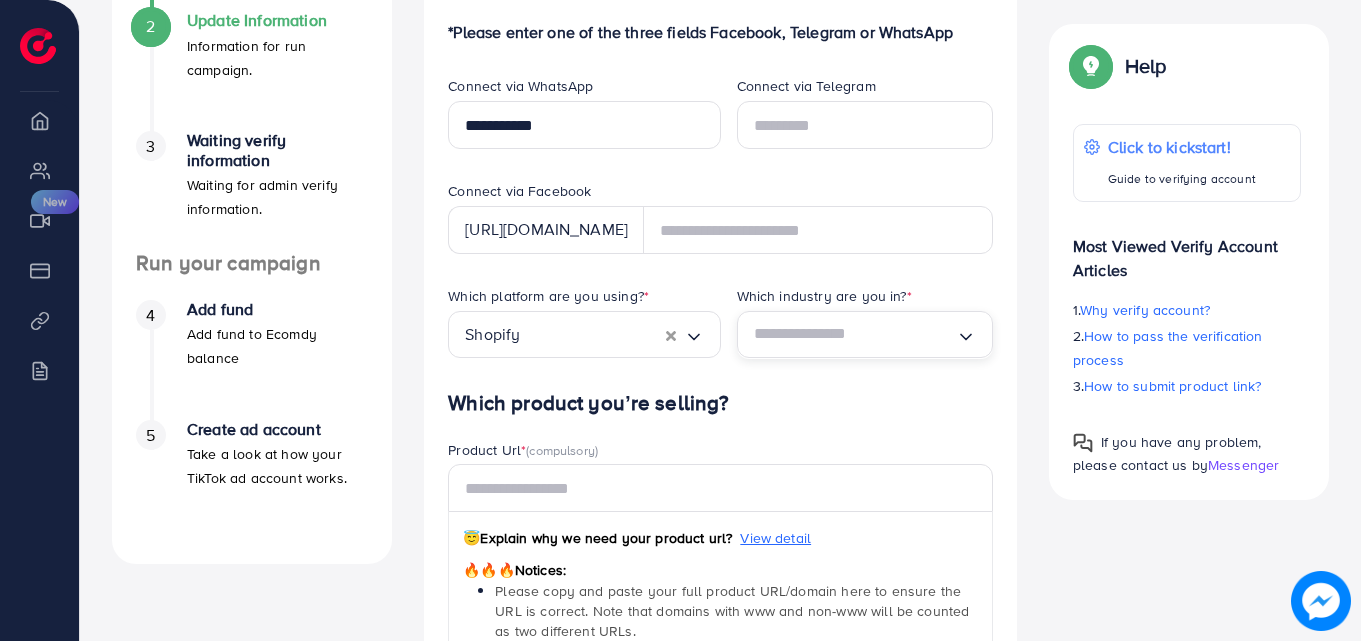click at bounding box center (855, 334) 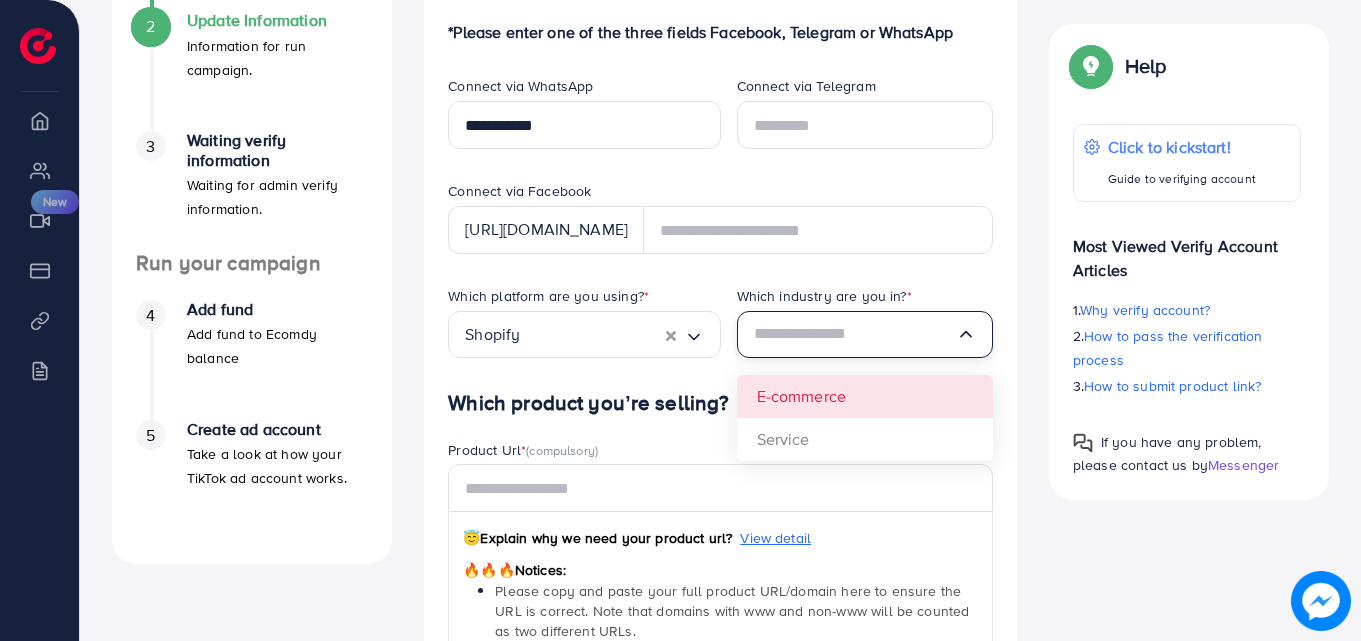 click on "Which platform are you using?  *
Shopify
Loading...      Which industry are you in?  *           Loading...
E-commerce
Service" at bounding box center (720, 338) 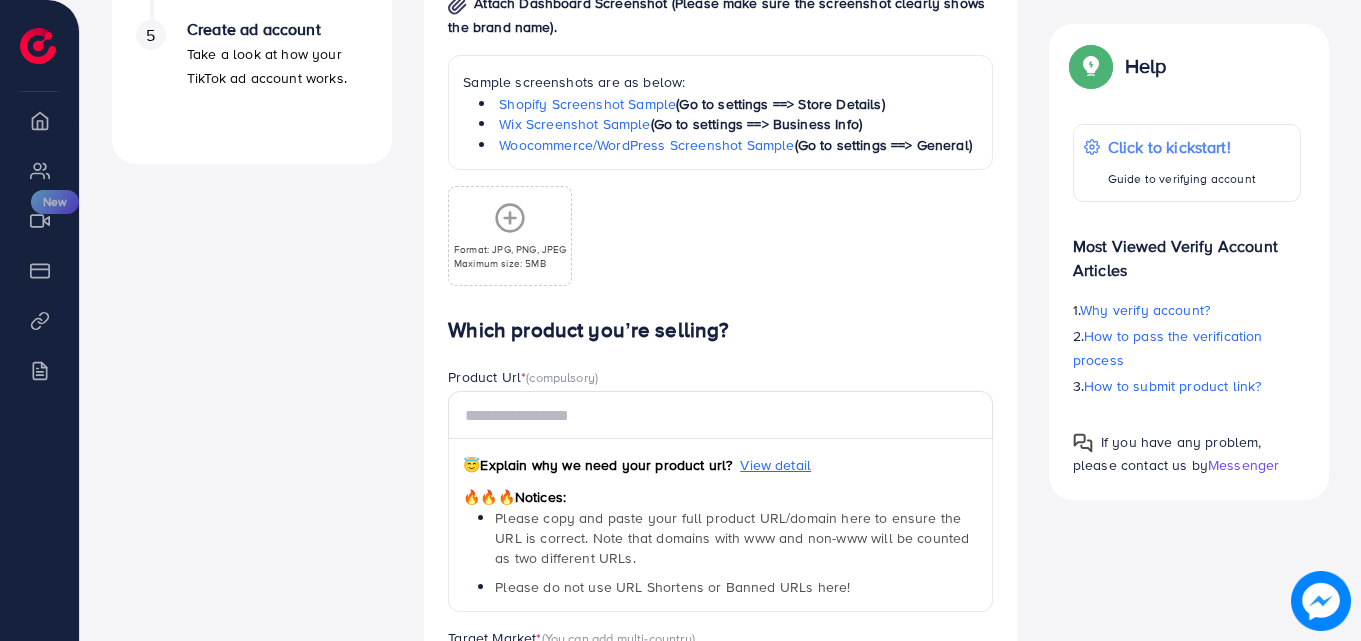 scroll, scrollTop: 1100, scrollLeft: 0, axis: vertical 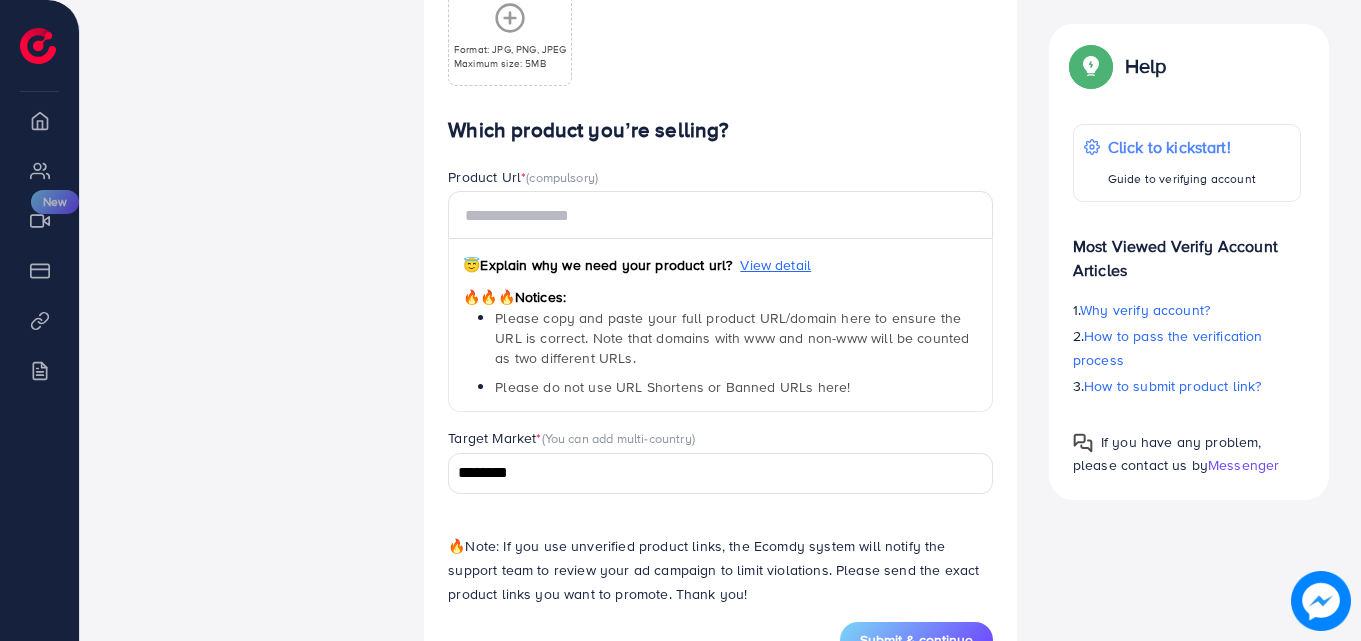 drag, startPoint x: 471, startPoint y: 37, endPoint x: 504, endPoint y: 14, distance: 40.22437 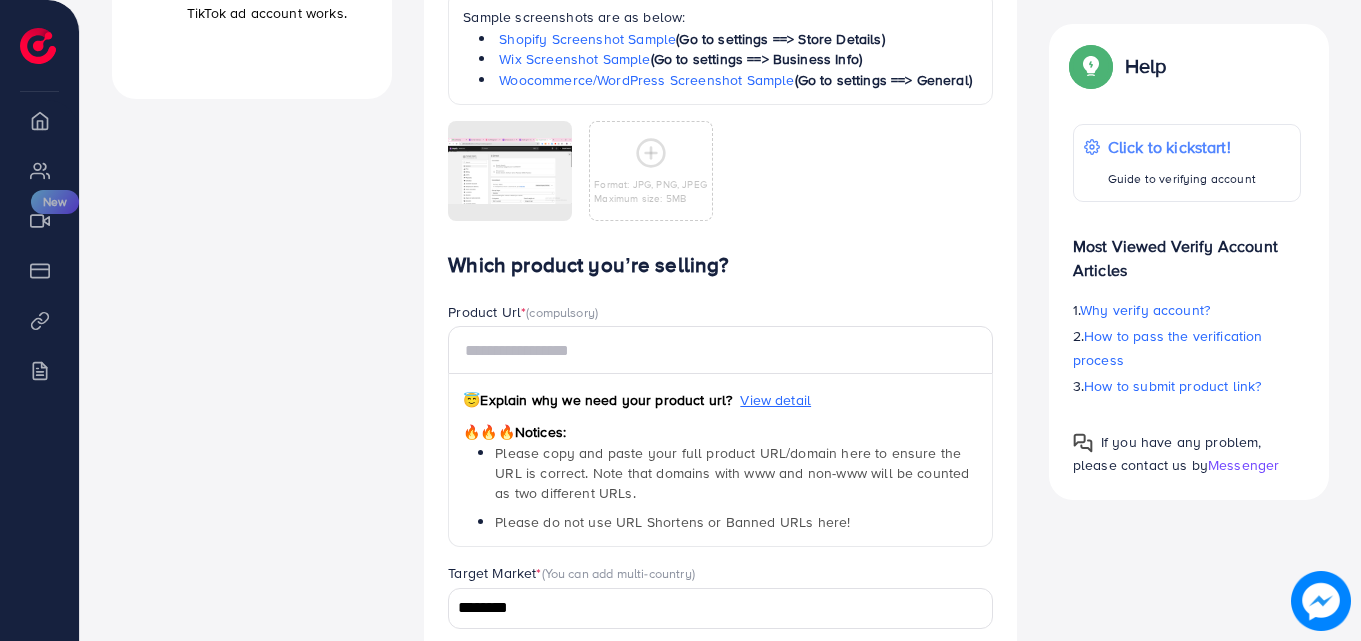 scroll, scrollTop: 1000, scrollLeft: 0, axis: vertical 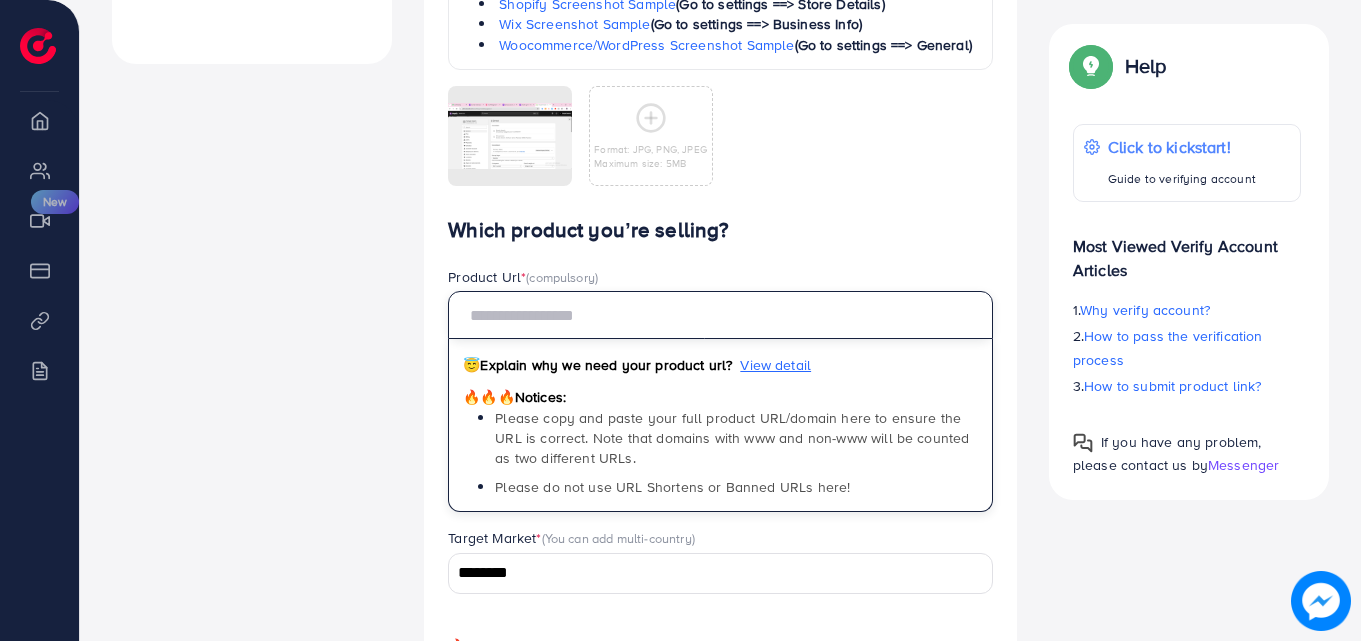 click at bounding box center [720, 315] 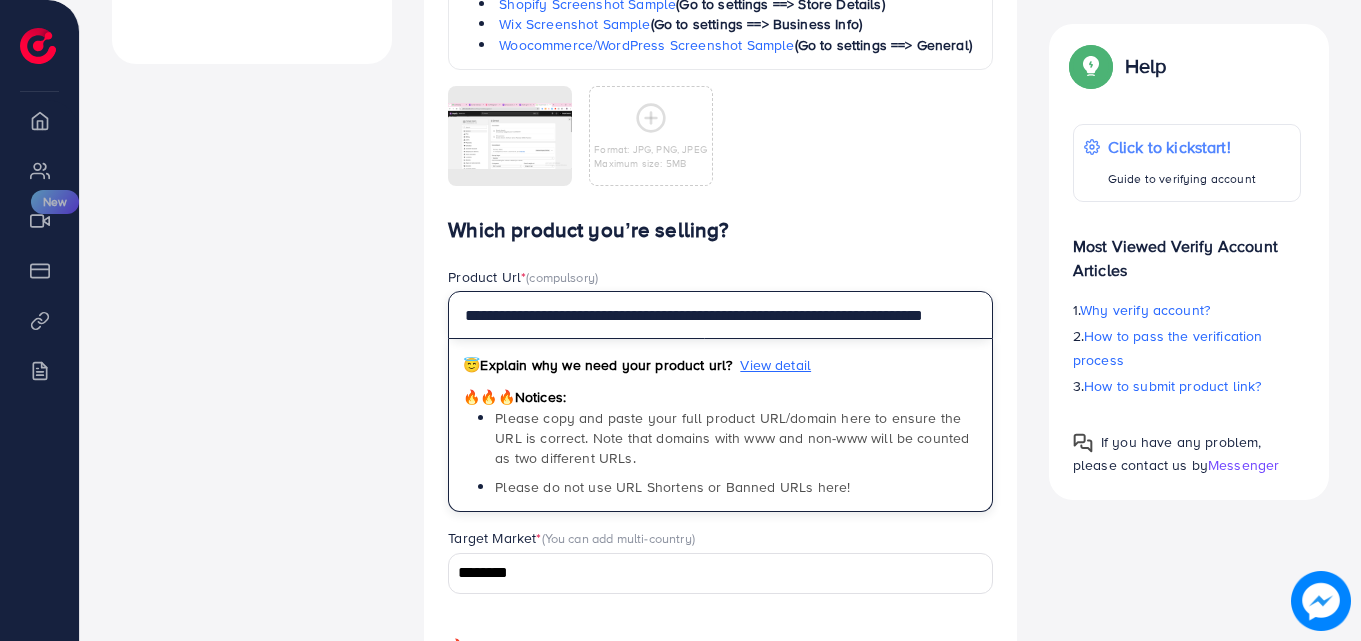 scroll, scrollTop: 0, scrollLeft: 32, axis: horizontal 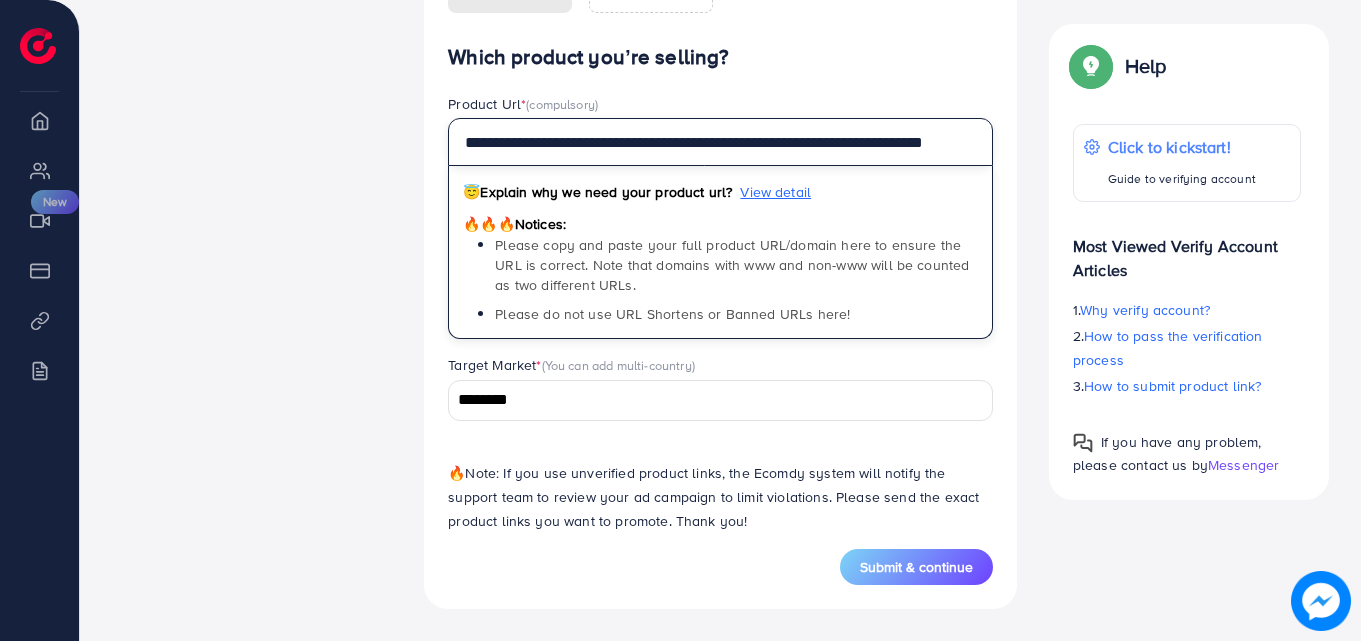 type on "**********" 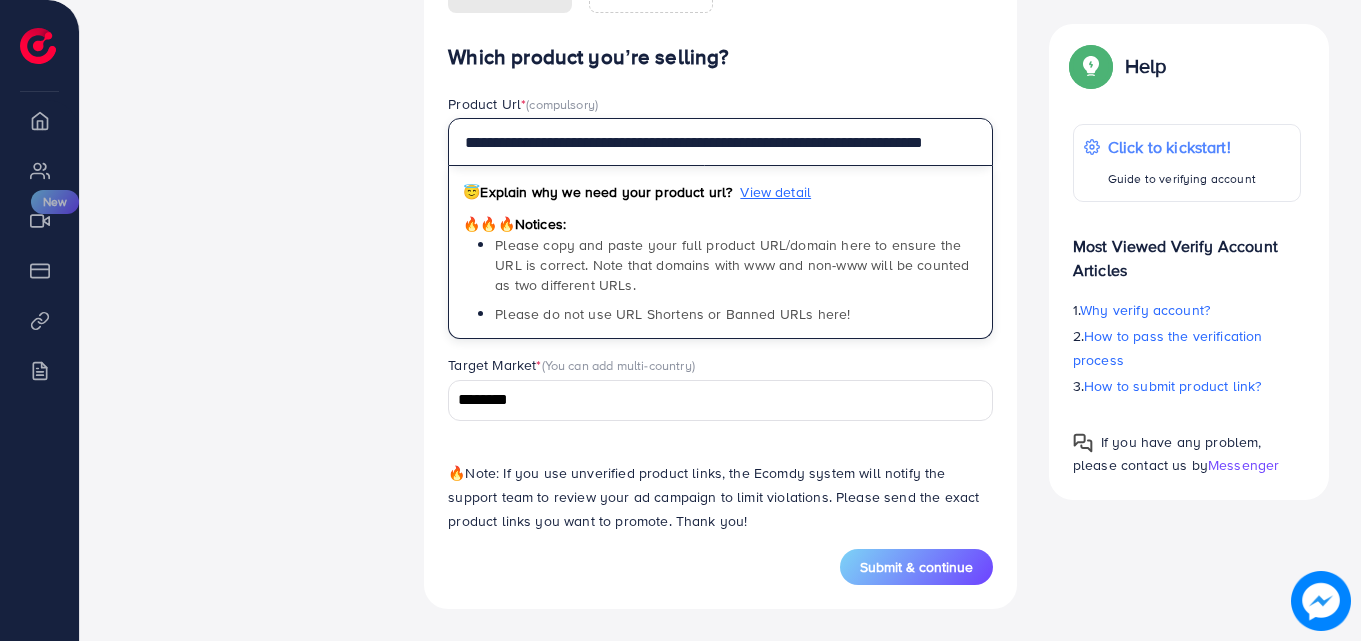 scroll, scrollTop: 0, scrollLeft: 0, axis: both 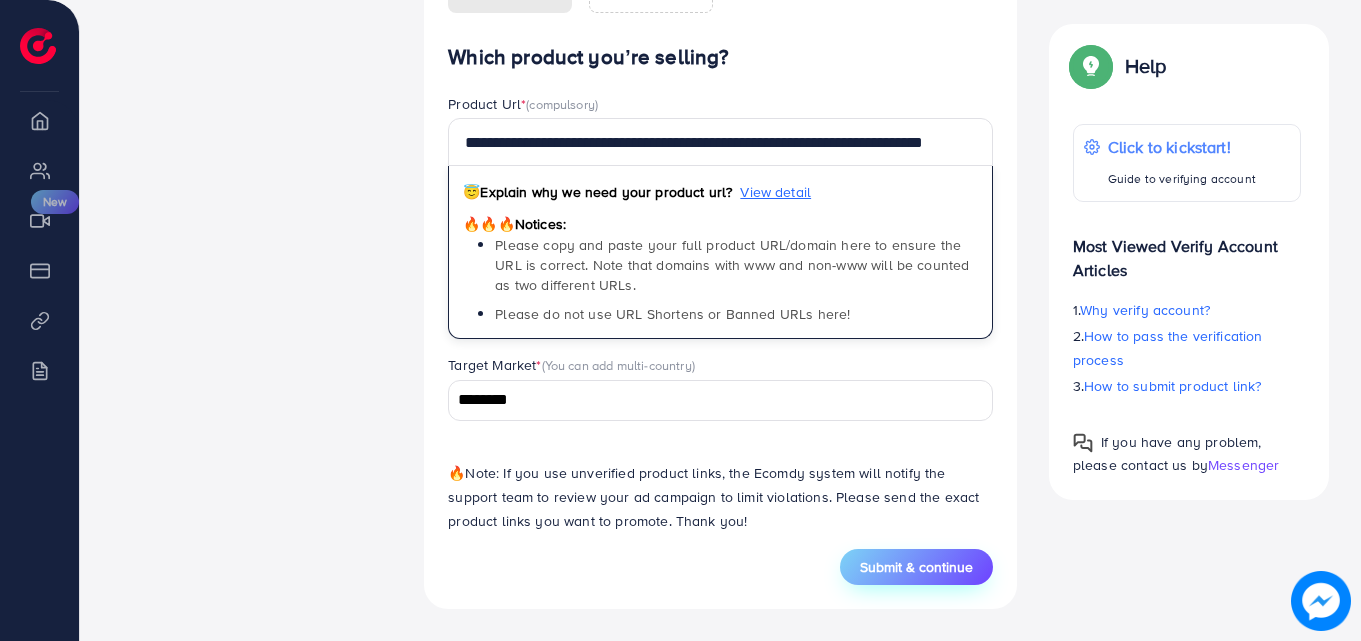 click on "Submit & continue" at bounding box center [916, 567] 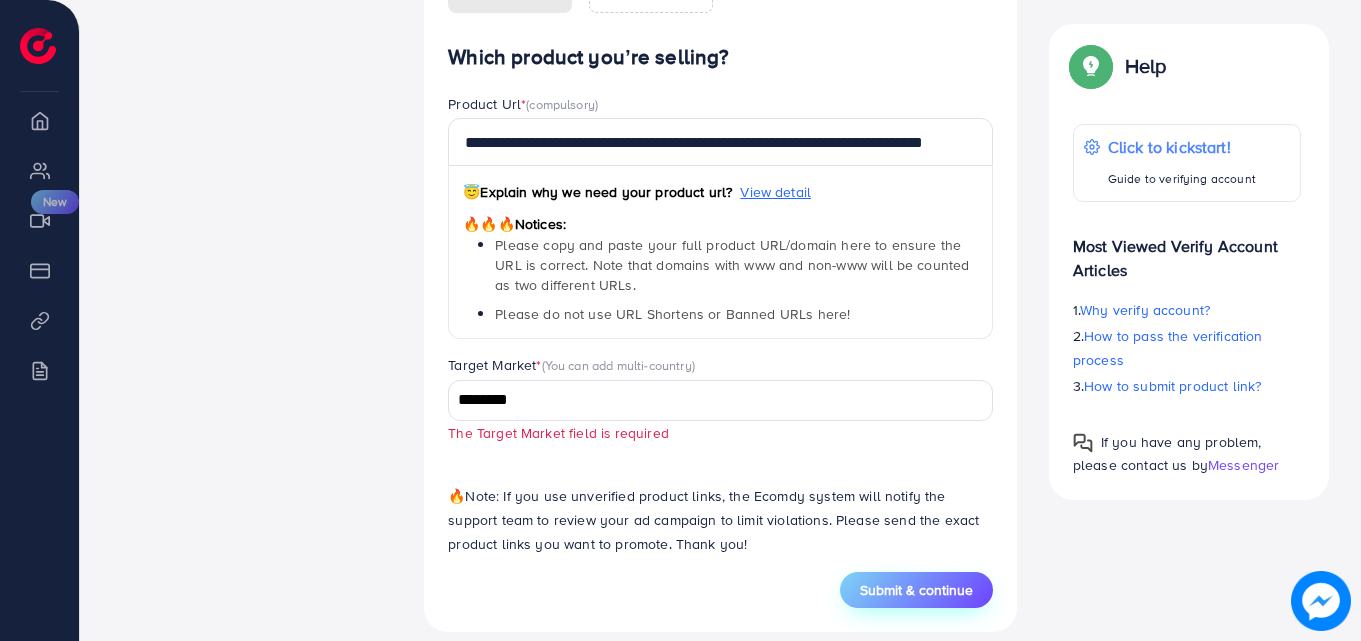 scroll, scrollTop: 1196, scrollLeft: 0, axis: vertical 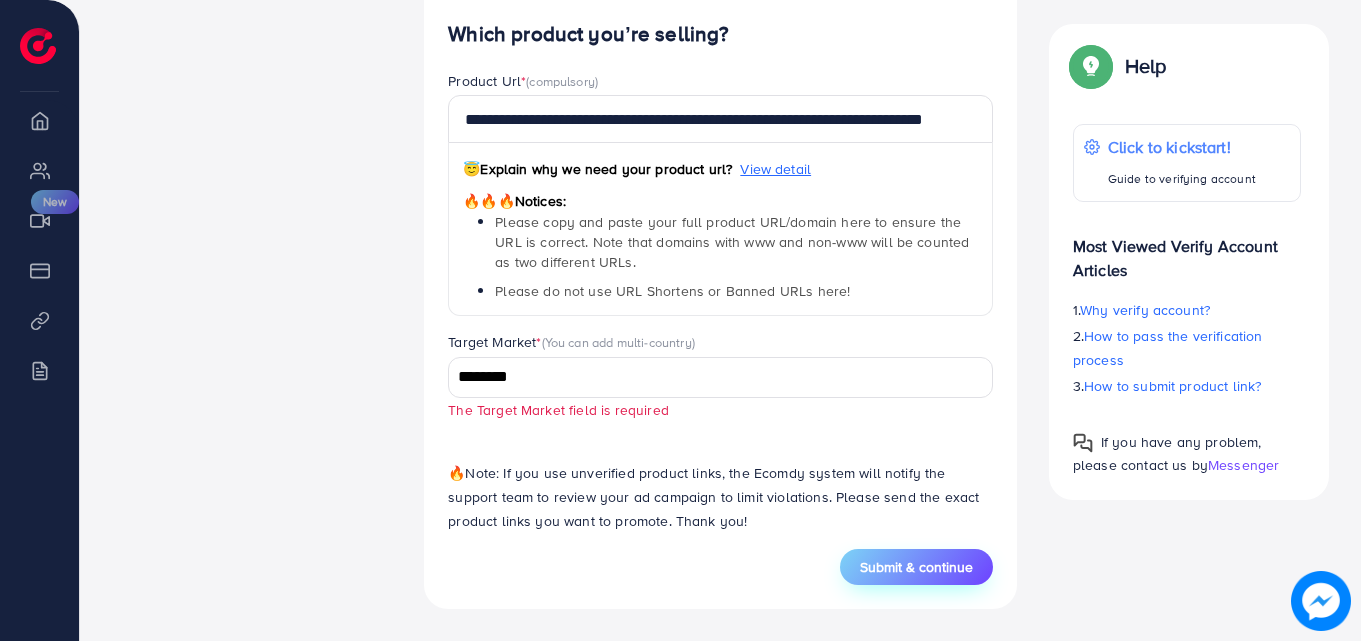 click on "Submit & continue" at bounding box center [916, 567] 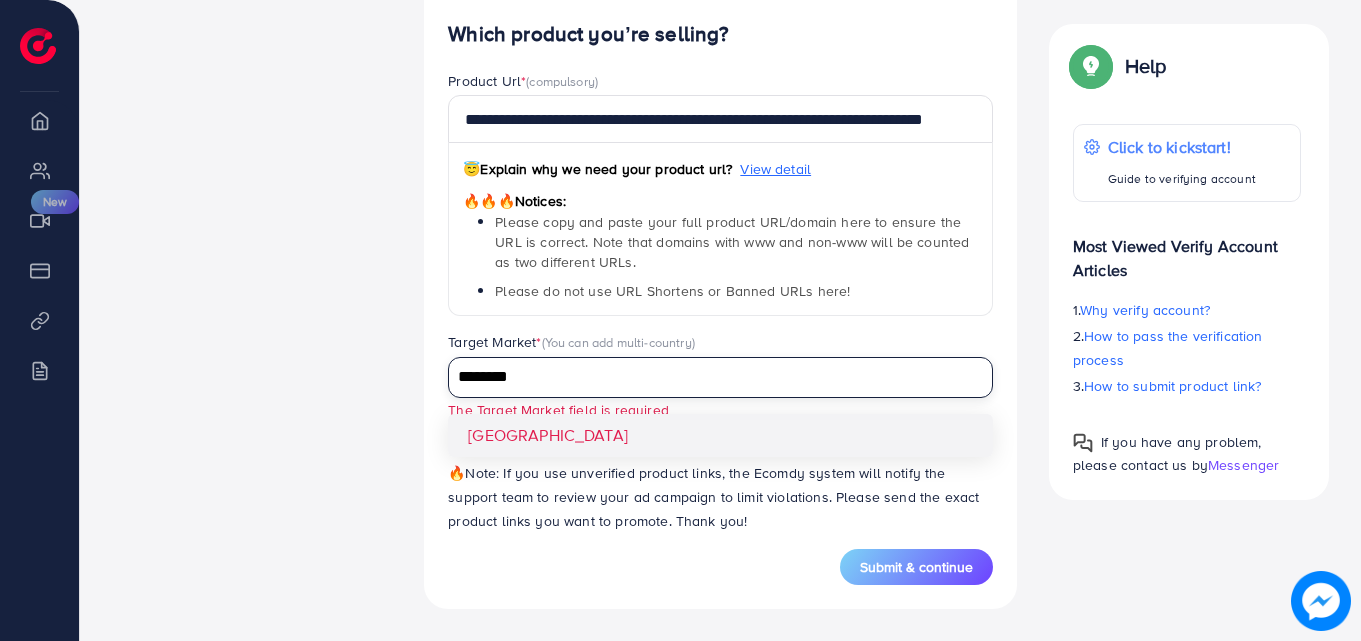click on "********" at bounding box center (709, 377) 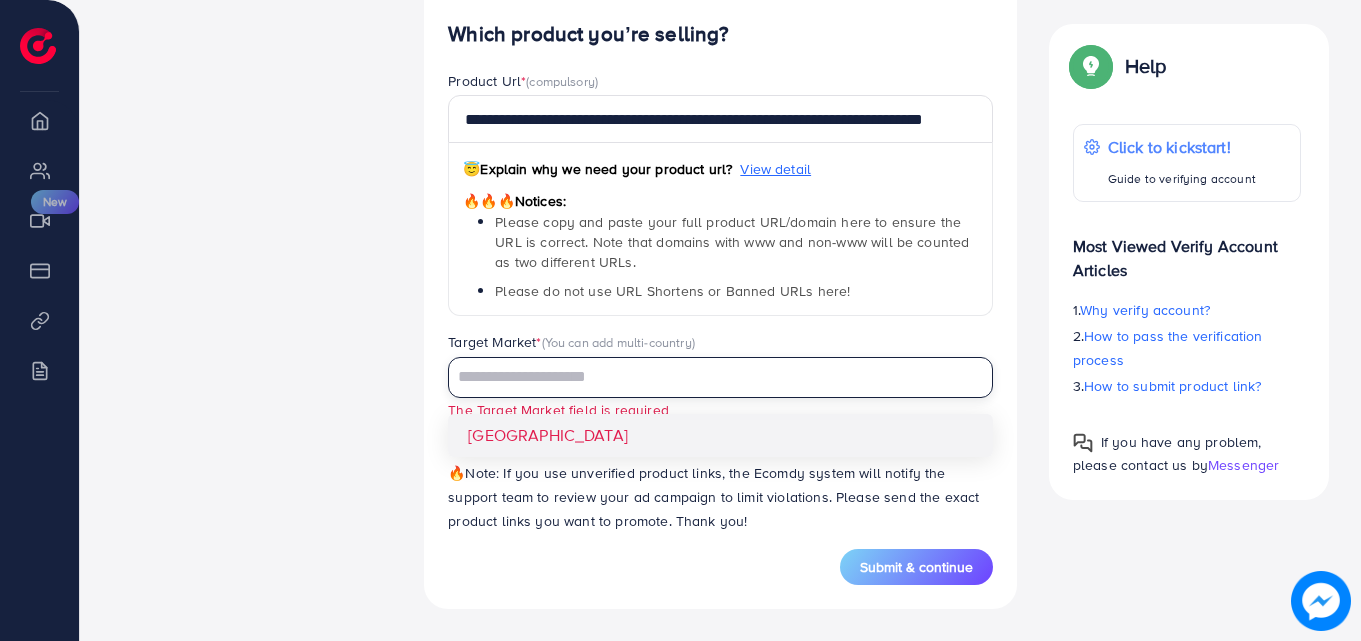 click on "**********" at bounding box center (720, 286) 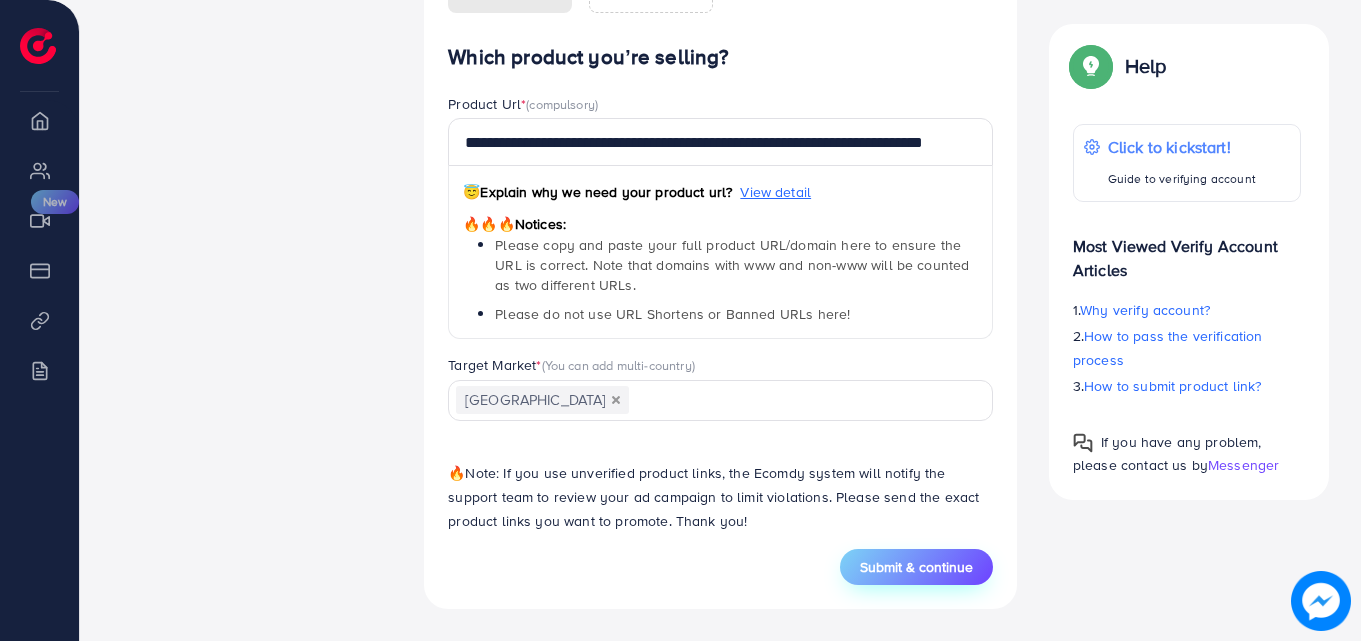 click on "Submit & continue" at bounding box center (916, 567) 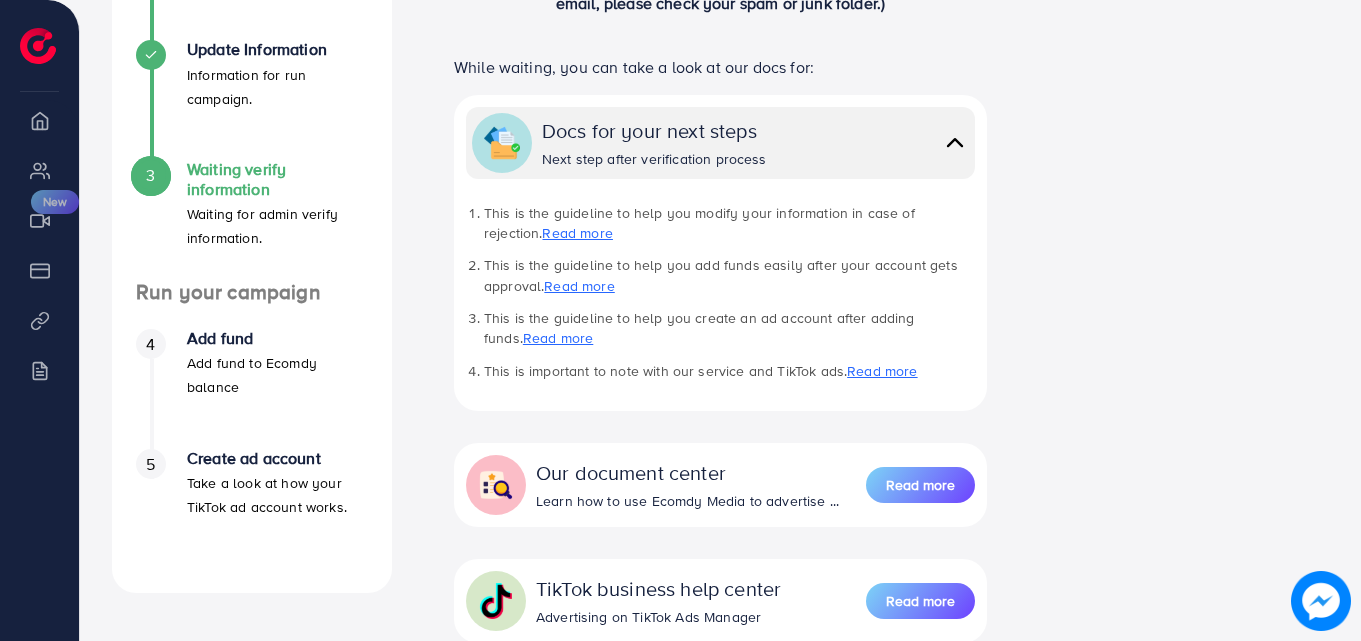 scroll, scrollTop: 478, scrollLeft: 0, axis: vertical 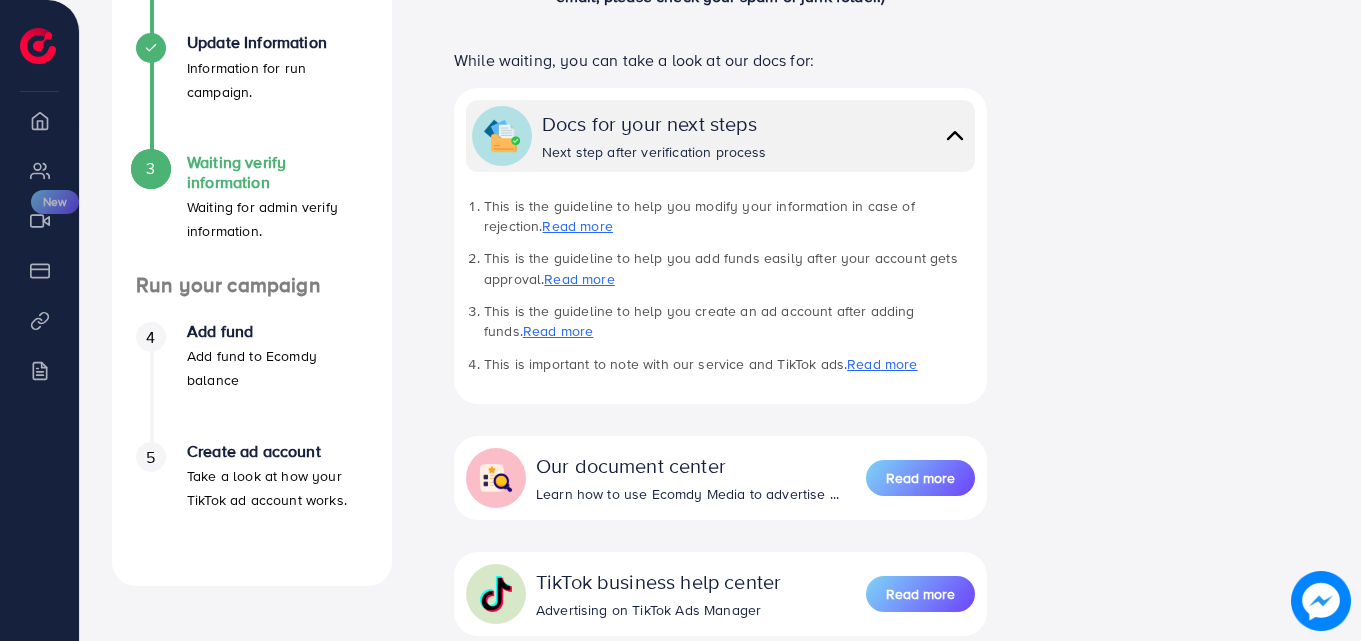 click at bounding box center [1321, 601] 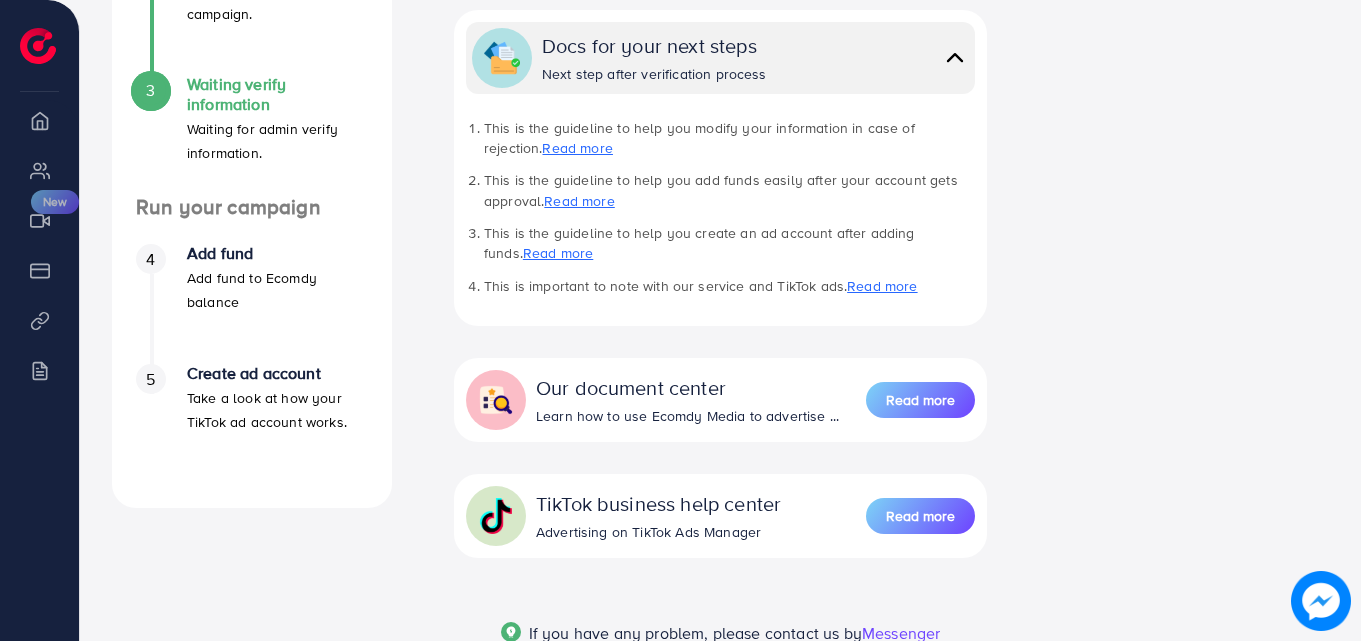 scroll, scrollTop: 578, scrollLeft: 0, axis: vertical 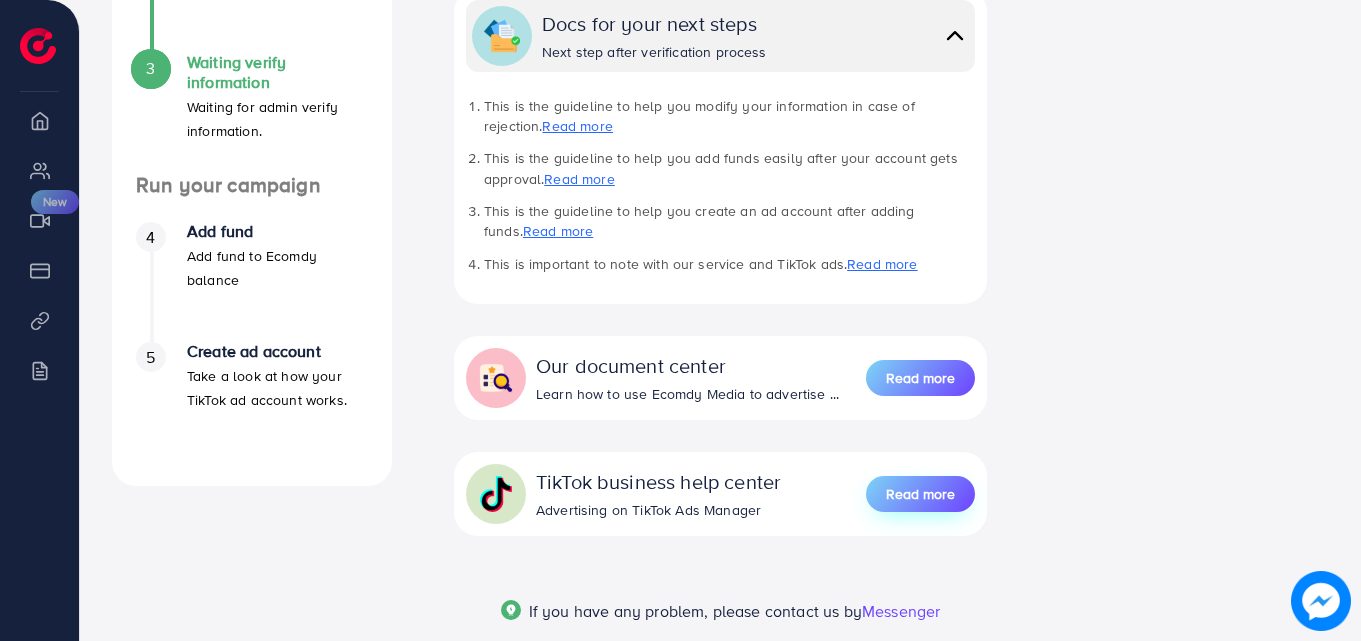 click on "Read more" at bounding box center [920, 494] 